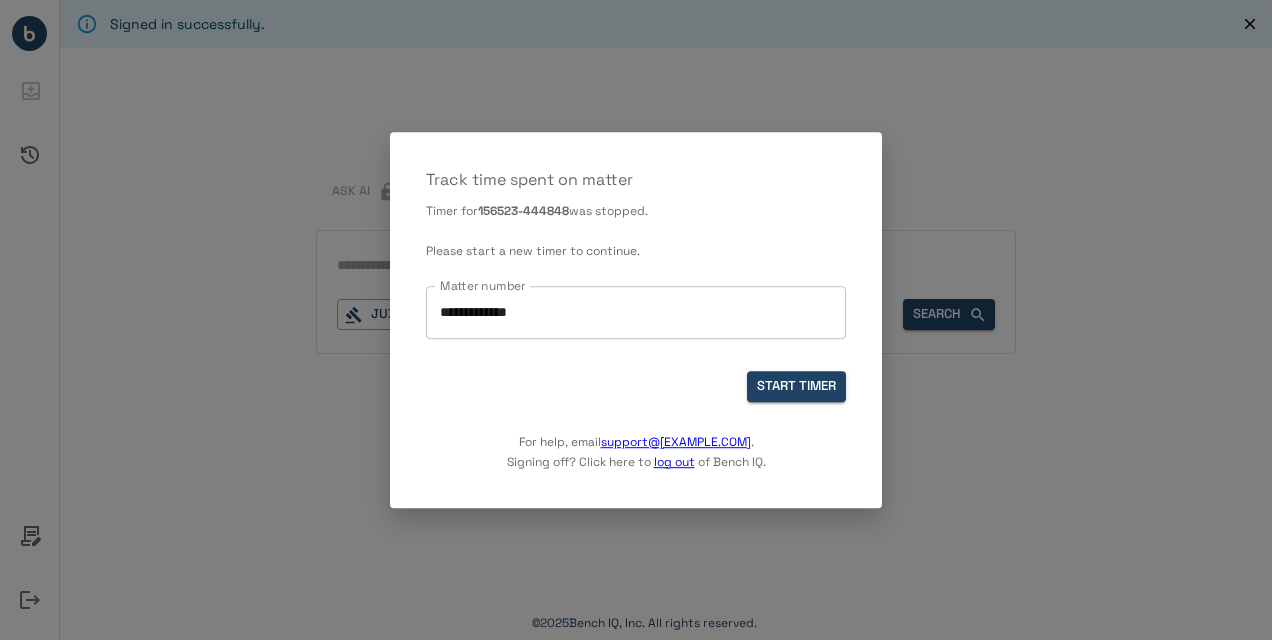 scroll, scrollTop: 0, scrollLeft: 0, axis: both 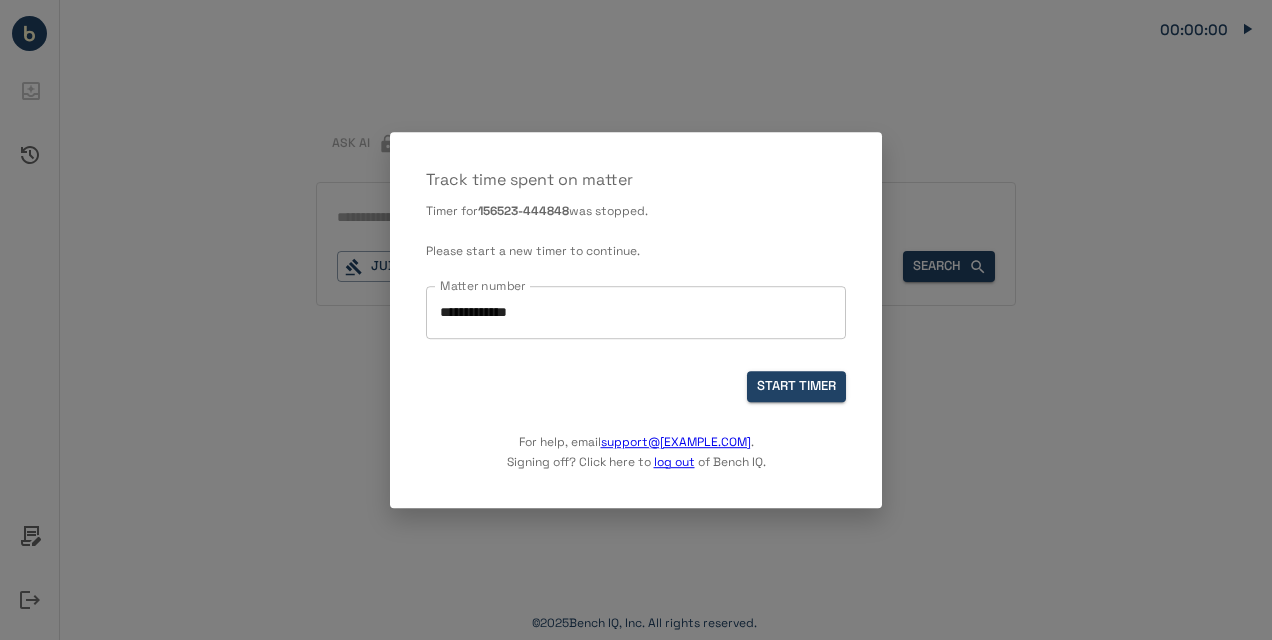 click on "**********" at bounding box center [636, 312] 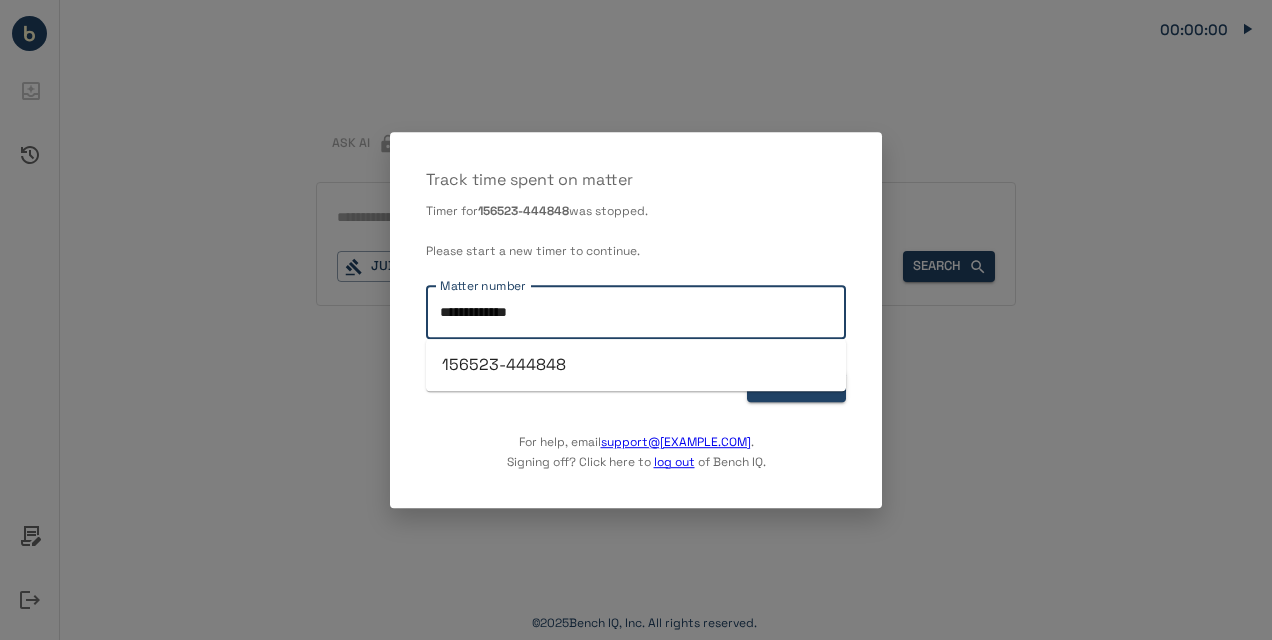 drag, startPoint x: 542, startPoint y: 311, endPoint x: 280, endPoint y: 308, distance: 262.01718 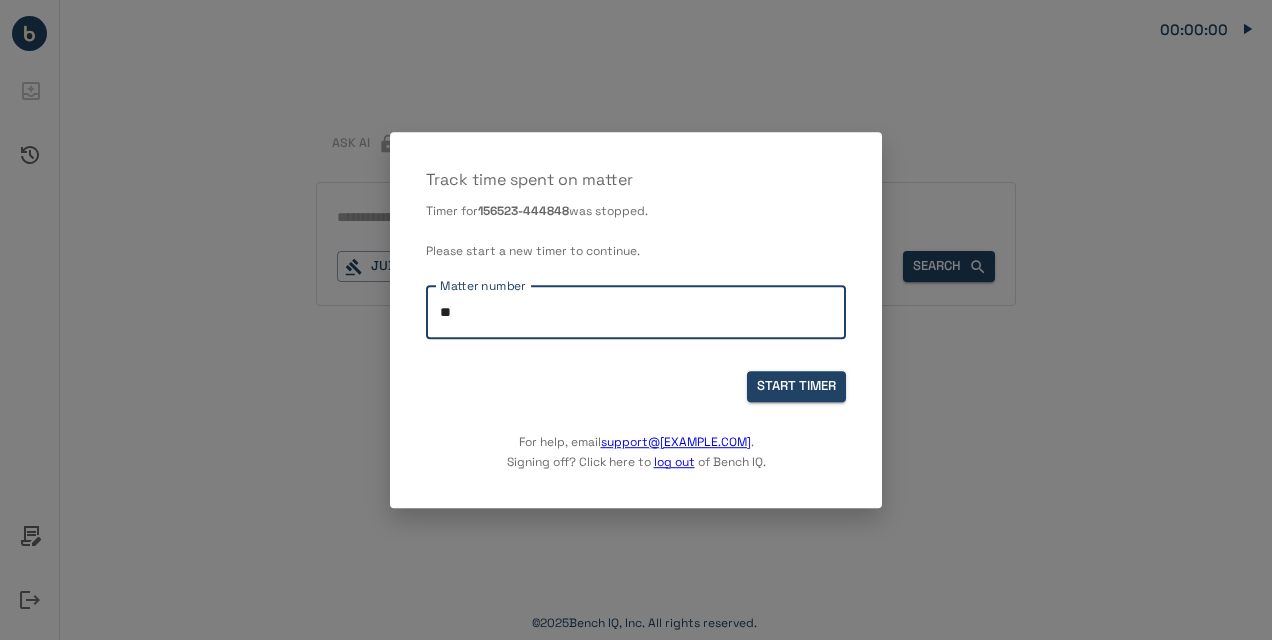type on "*" 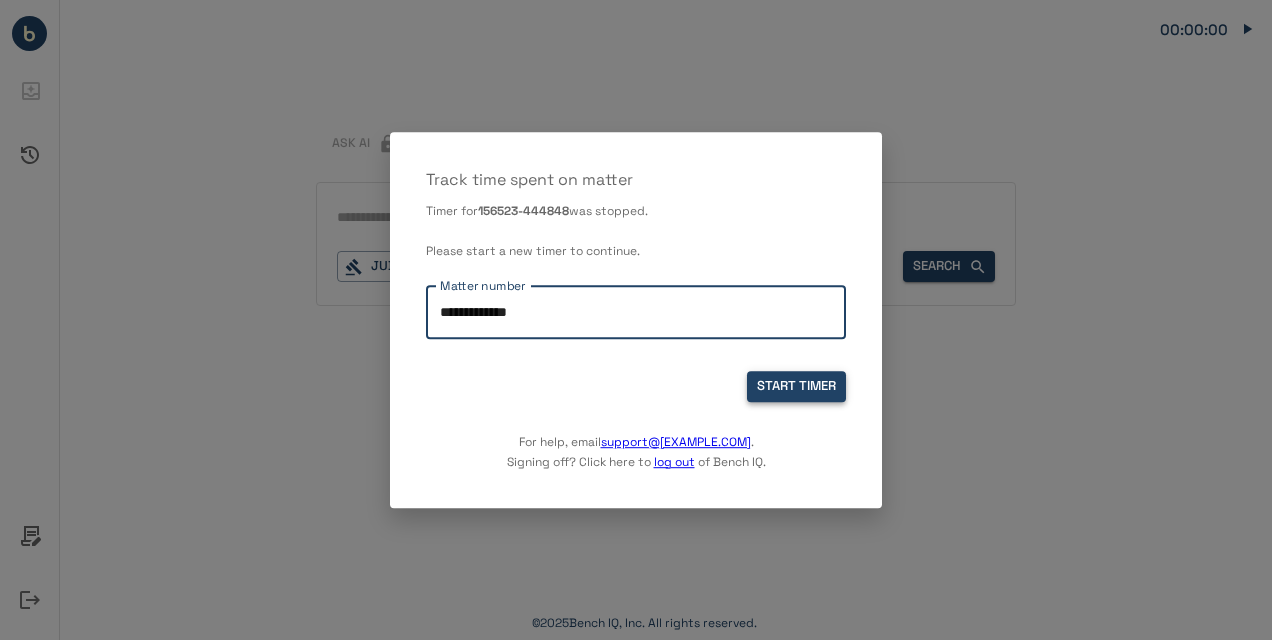type on "**********" 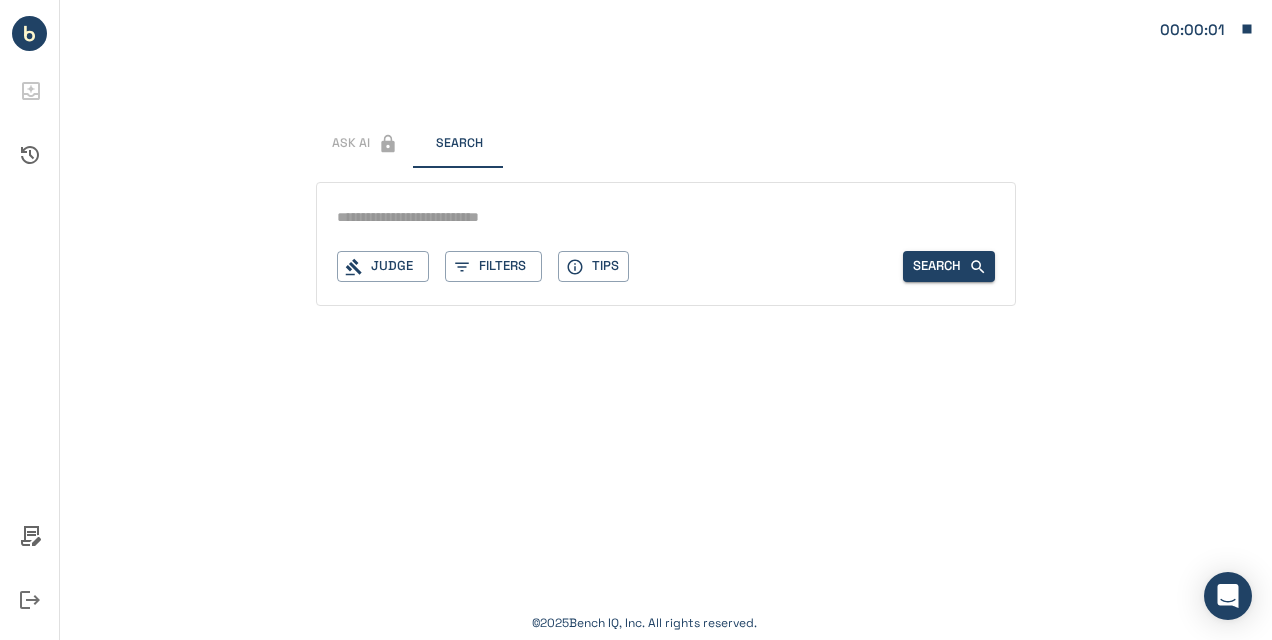 click at bounding box center [666, 217] 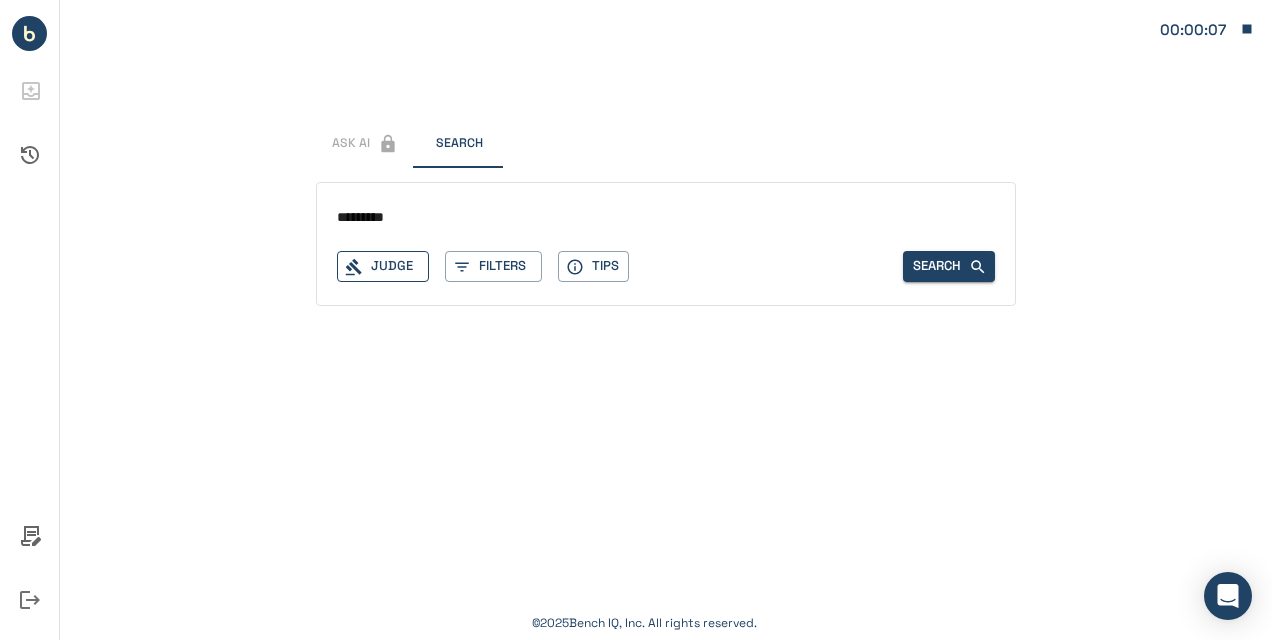 type on "*********" 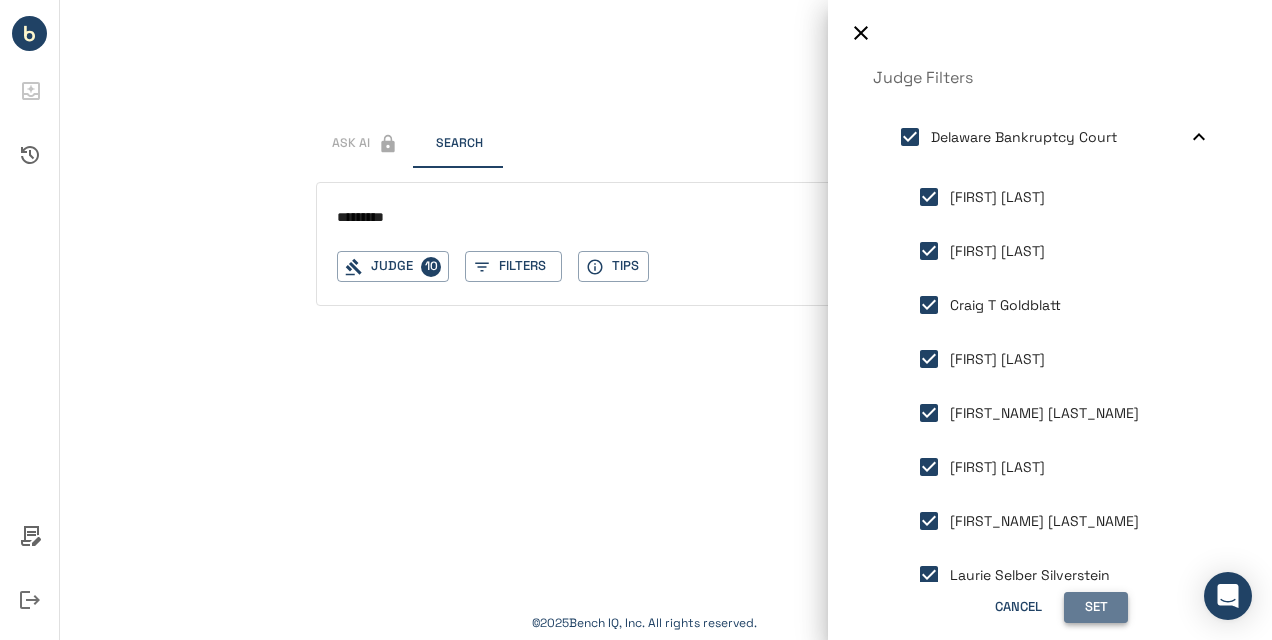 click on "Set" at bounding box center [1096, 607] 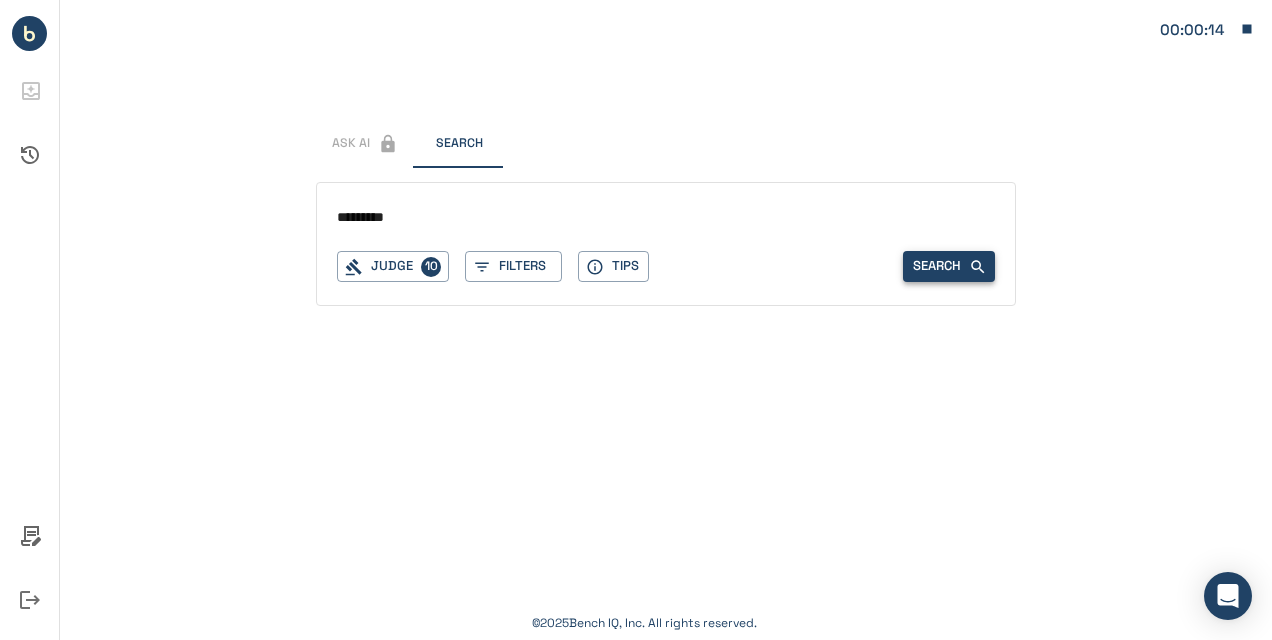 click on "Search" at bounding box center [949, 266] 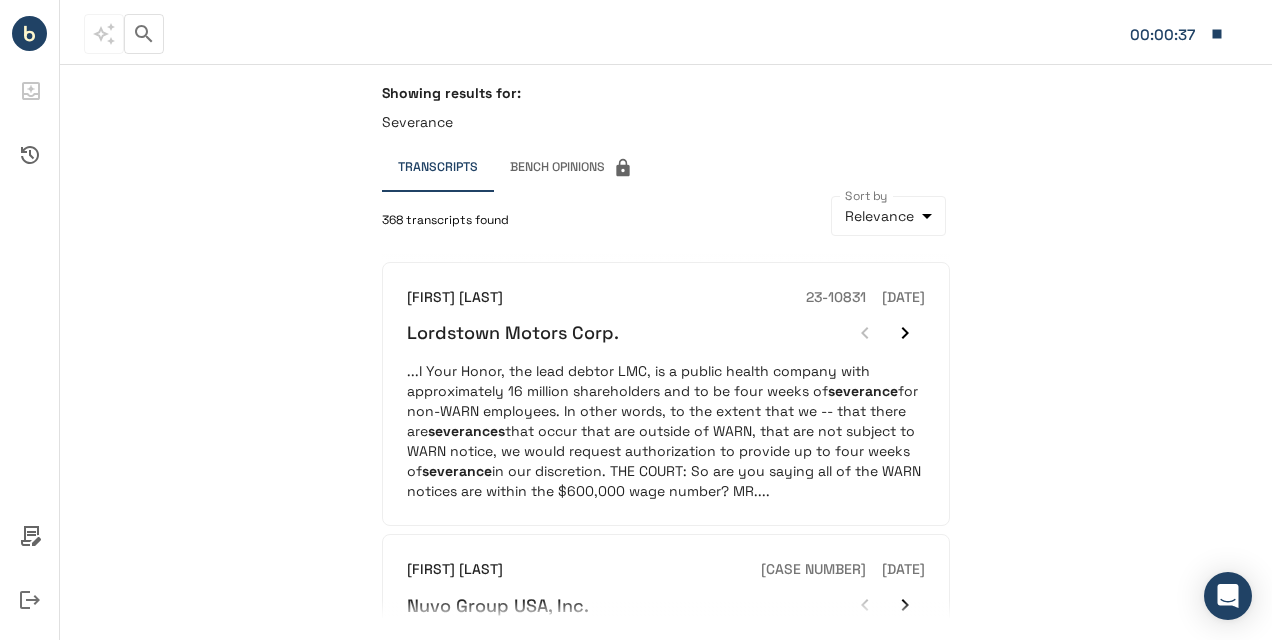 click on "Showing results for: Severance Transcripts Bench Opinions [NUMBER] transcripts found Sort by Relevance ********* Sort by Mary F [LAST_NAME] [CASE_NUMBER] [DATE] [COMPANY_NAME] ...I Your Honor, the lead debtor LMC, is a public health company with approximately [NUMBER] shareholders and to be four weeks of severance for non-WARN employees. In other words, to the extent that we -- that there are severances that occur that are outside of WARN, that are not subject to WARN notice, we would request authorization to provide up to four weeks of severance in our discretion. THE COURT: So are you saying all of the WARN notices are within the $[AMOUNT] wage number? MR. ... Mary F [LAST_NAME] [CASE_NUMBER] [DATE] [COMPANY_NAME] ...My office did inquire about those bonus and severance issues as Your Honor just did on the record today and based on similar representations from counsel indicating that no severances Laurie Selber [LAST_NAME] [CASE_NUMBER] [DATE] [COMPANY_NAME] severances [CASE_NUMBER]" at bounding box center [666, 352] 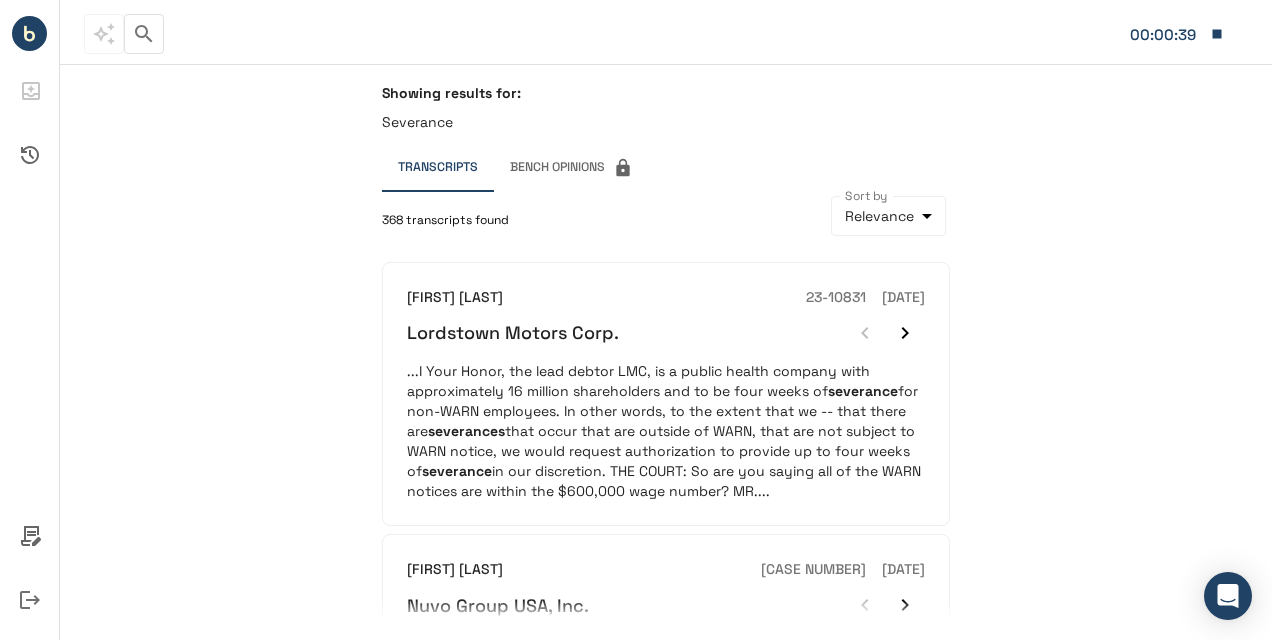 click on "Showing results for: Severance Transcripts Bench Opinions [NUMBER] transcripts found Sort by Relevance ********* Sort by Mary F [LAST_NAME] [CASE_NUMBER] [DATE] [COMPANY_NAME] ...I Your Honor, the lead debtor LMC, is a public health company with approximately [NUMBER] shareholders and to be four weeks of severance for non-WARN employees. In other words, to the extent that we -- that there are severances that occur that are outside of WARN, that are not subject to WARN notice, we would request authorization to provide up to four weeks of severance in our discretion. THE COURT: So are you saying all of the WARN notices are within the $[AMOUNT] wage number? MR. ... Mary F [LAST_NAME] [CASE_NUMBER] [DATE] [COMPANY_NAME] ...My office did inquire about those bonus and severance issues as Your Honor just did on the record today and based on similar representations from counsel indicating that no severances Laurie Selber [LAST_NAME] [CASE_NUMBER] [DATE] [COMPANY_NAME] severances [CASE_NUMBER]" at bounding box center [666, 352] 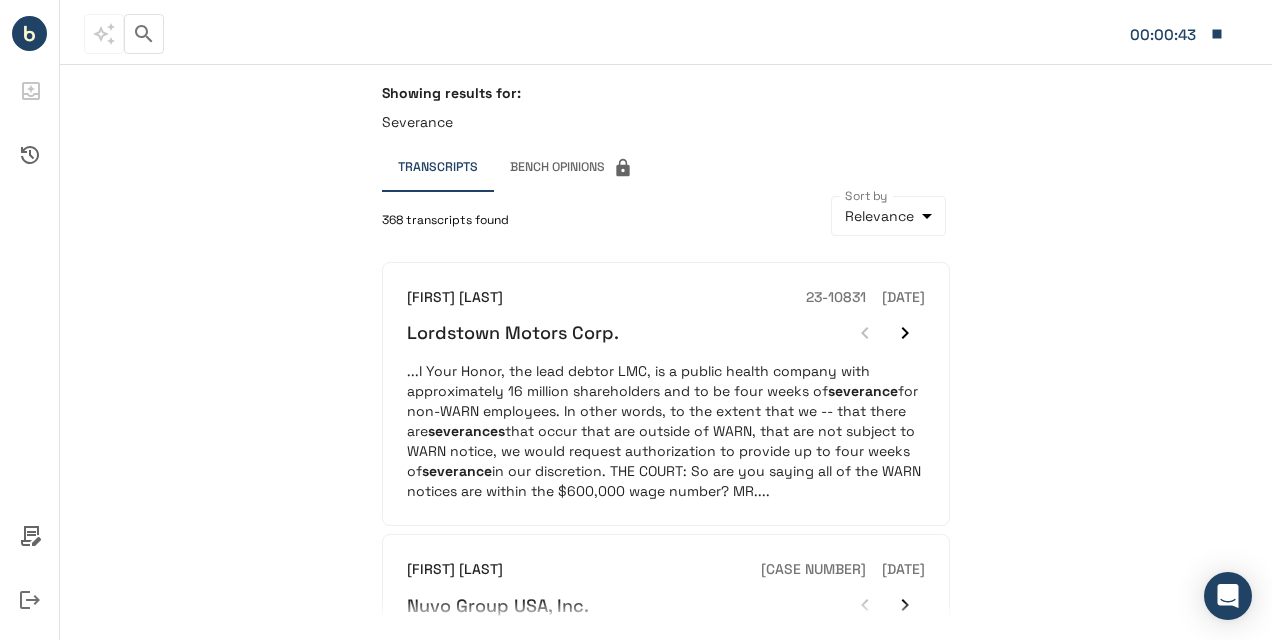 click on "Showing results for: Severance Transcripts Bench Opinions [NUMBER] transcripts found Sort by Relevance ********* Sort by Mary F [LAST_NAME] [CASE_NUMBER] [DATE] [COMPANY_NAME] ...I Your Honor, the lead debtor LMC, is a public health company with approximately [NUMBER] shareholders and to be four weeks of severance for non-WARN employees. In other words, to the extent that we -- that there are severances that occur that are outside of WARN, that are not subject to WARN notice, we would request authorization to provide up to four weeks of severance in our discretion. THE COURT: So are you saying all of the WARN notices are within the $[AMOUNT] wage number? MR. ... Mary F [LAST_NAME] [CASE_NUMBER] [DATE] [COMPANY_NAME] ...My office did inquire about those bonus and severance issues as Your Honor just did on the record today and based on similar representations from counsel indicating that no severances Laurie Selber [LAST_NAME] [CASE_NUMBER] [DATE] [COMPANY_NAME] severances [CASE_NUMBER]" at bounding box center (666, 352) 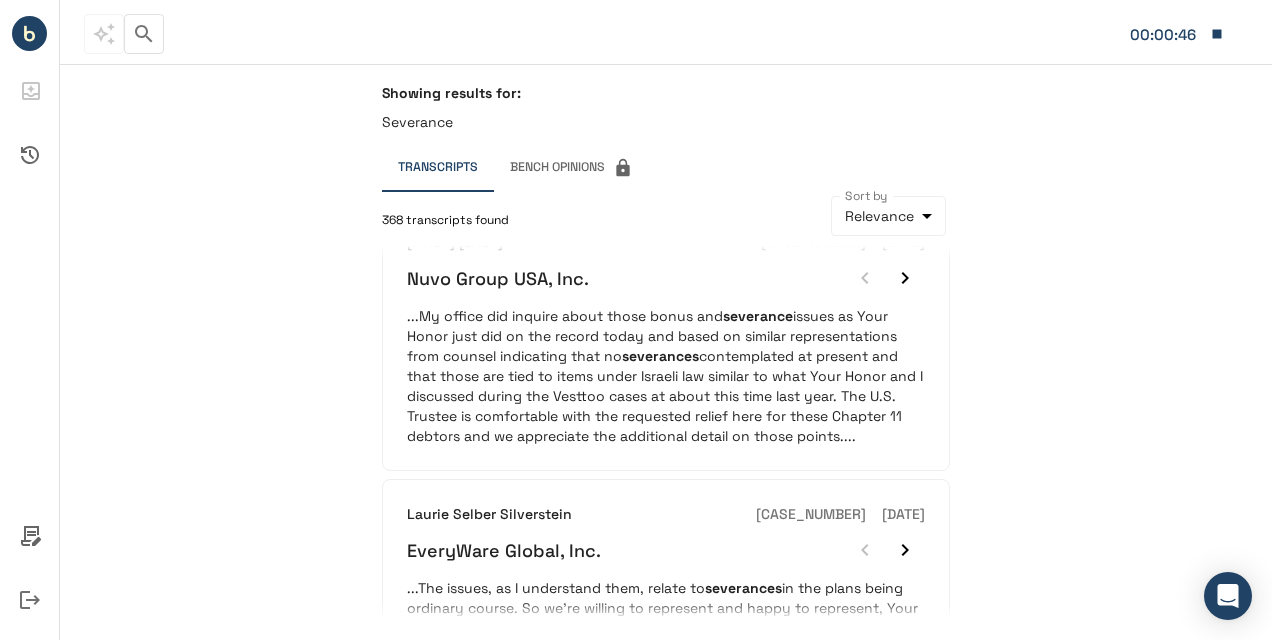 scroll, scrollTop: 330, scrollLeft: 0, axis: vertical 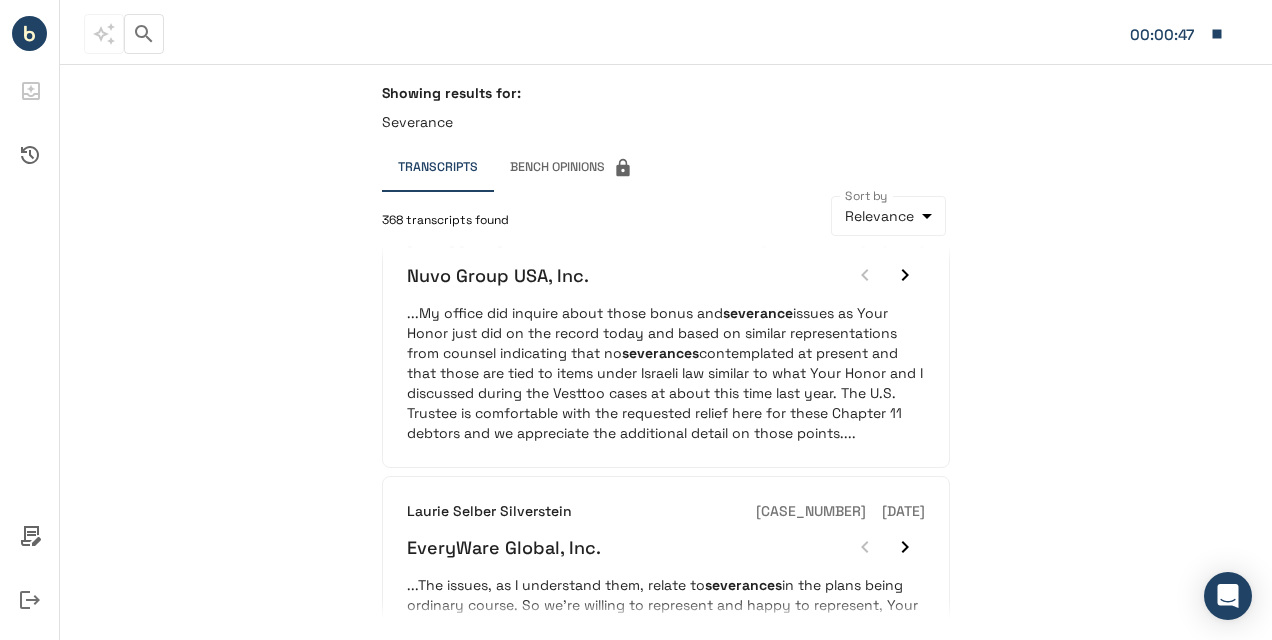 click on "Showing results for: Severance Transcripts Bench Opinions [NUMBER] transcripts found Sort by Relevance ********* Sort by Mary F [LAST_NAME] [CASE_NUMBER] [DATE] [COMPANY_NAME] ...I Your Honor, the lead debtor LMC, is a public health company with approximately [NUMBER] shareholders and to be four weeks of severance for non-WARN employees. In other words, to the extent that we -- that there are severances that occur that are outside of WARN, that are not subject to WARN notice, we would request authorization to provide up to four weeks of severance in our discretion. THE COURT: So are you saying all of the WARN notices are within the $[AMOUNT] wage number? MR. ... Mary F [LAST_NAME] [CASE_NUMBER] [DATE] [COMPANY_NAME] ...My office did inquire about those bonus and severance issues as Your Honor just did on the record today and based on similar representations from counsel indicating that no severances Laurie Selber [LAST_NAME] [CASE_NUMBER] [DATE] [COMPANY_NAME] severances [CASE_NUMBER]" at bounding box center (666, 352) 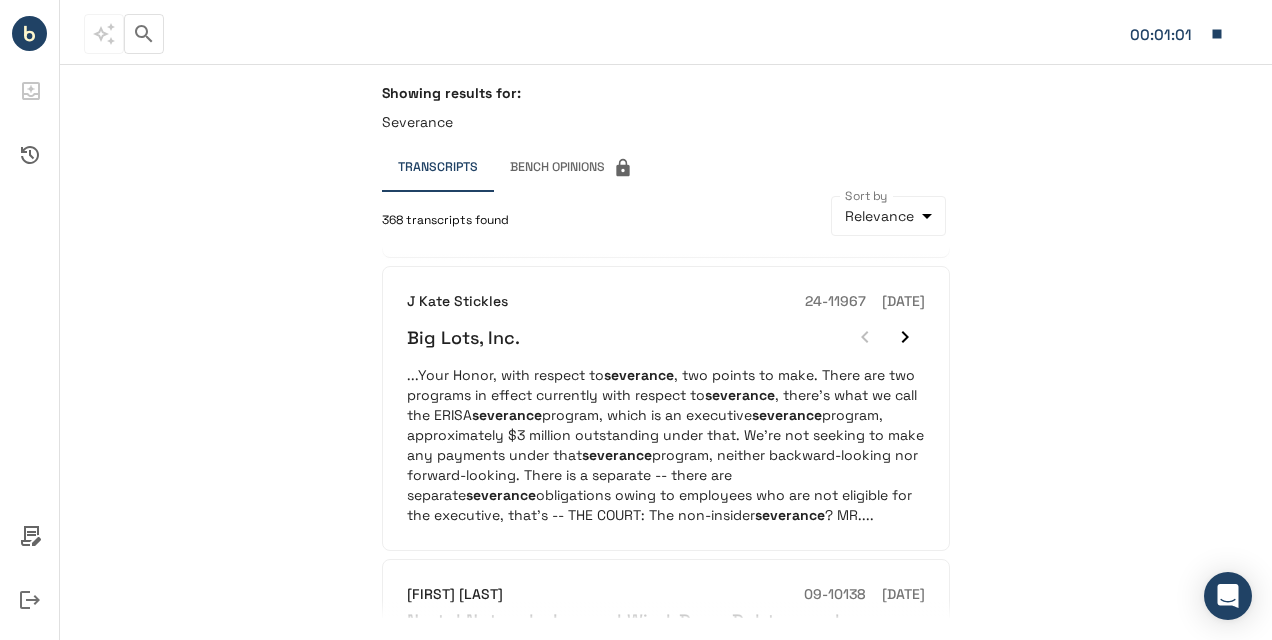 scroll, scrollTop: 952, scrollLeft: 0, axis: vertical 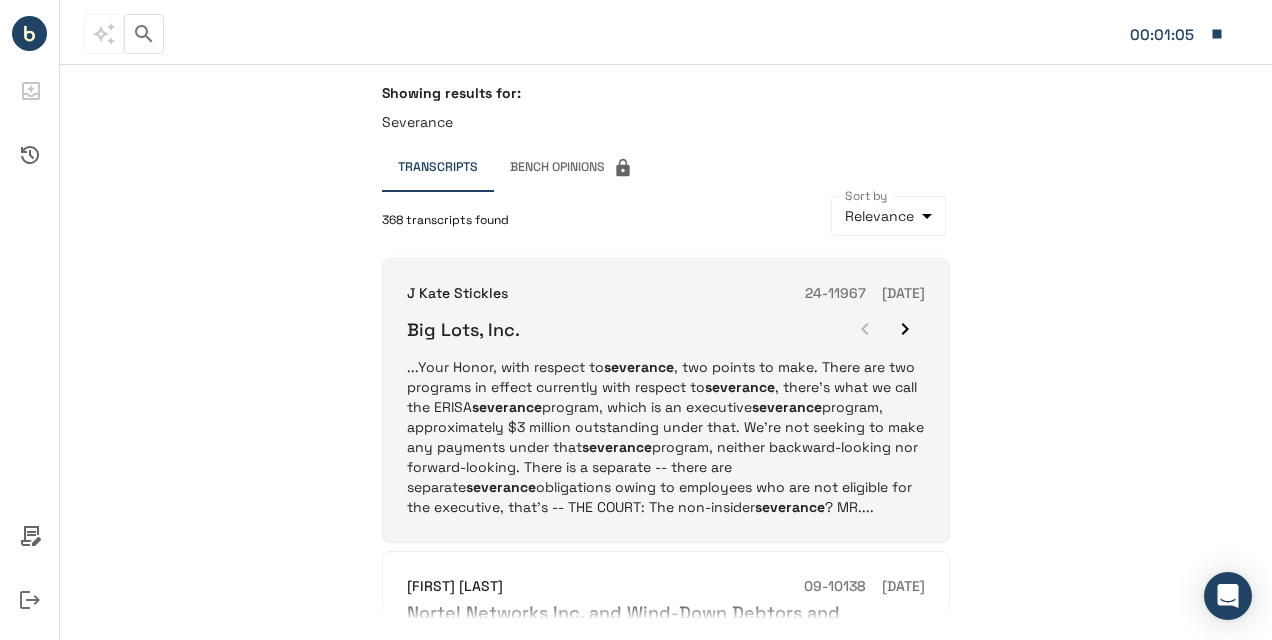 click on "J Kate Stickles [CASE_NUMBER] [DATE] Big Lots, Inc. ...Your Honor, with respect to severance , two points to make. There are two programs in effect currently with respect to severance , there's what we call the ERISA severance program, which is an executive severance program, approximately $3 million outstanding under that. We're not seeking to make any payments under that severance program, neither backward-looking nor forward-looking. There is a separate -- there are separate severance obligations owing to employees who are not eligible for the executive, that's --
THE COURT: The non-insider severance ?
MR." at bounding box center [666, 400] 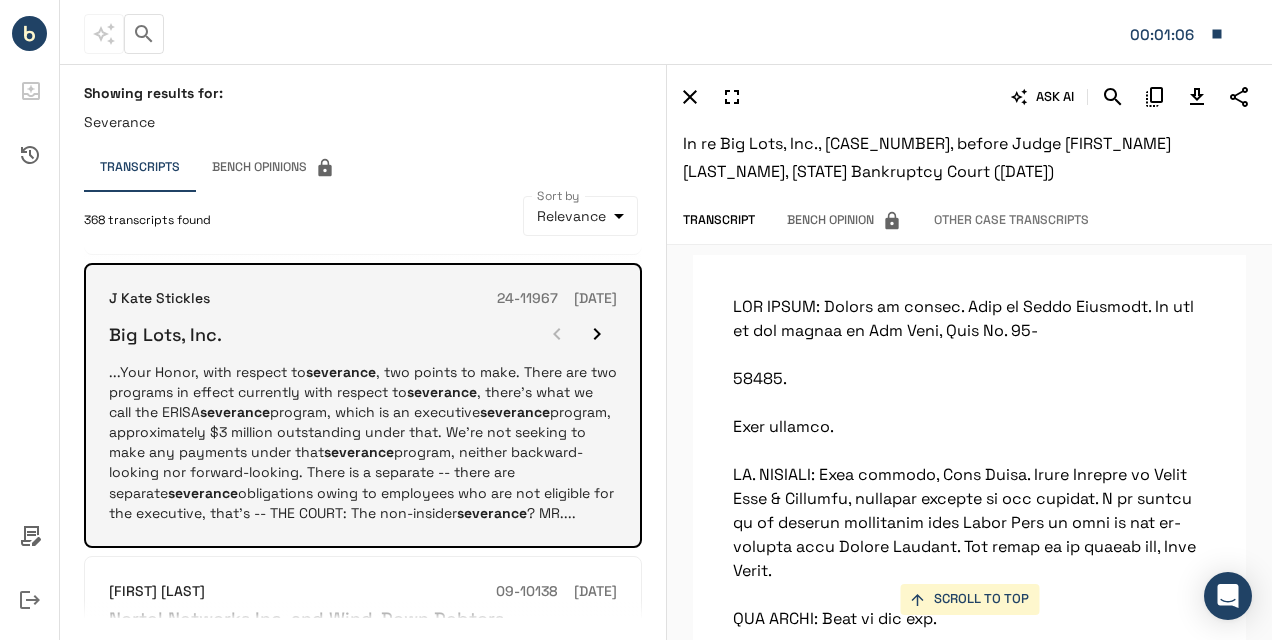 scroll, scrollTop: 996, scrollLeft: 0, axis: vertical 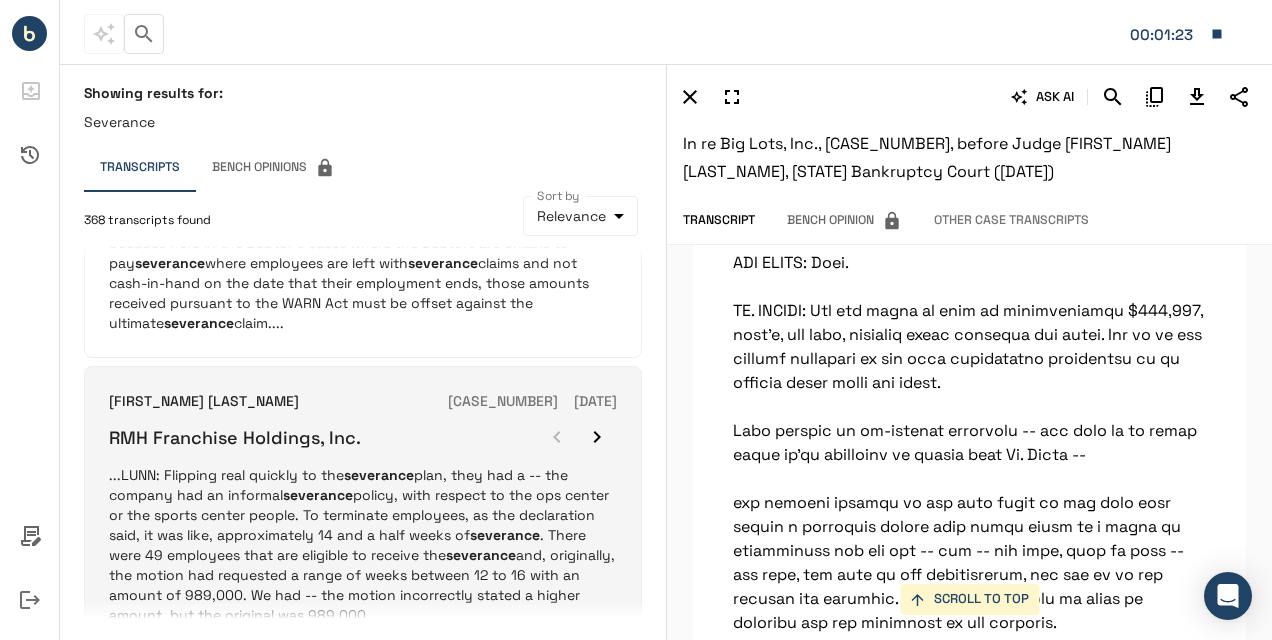 click on "...LUNN: Flipping real quickly to the severance plan, they had a -- the company had an informal severance policy, with respect to the ops center or the sports center people. To terminate employees, as the declaration said, it was like, approximately 14 and a half weeks of severance.
There were 49 employees that are eligible to receive the severance and, originally, the motion had requested a range of weeks between 12 to 16 with an amount of 989,000. We had -- the motion incorrectly stated a higher amount, but the original was 989,000...." at bounding box center [363, 545] 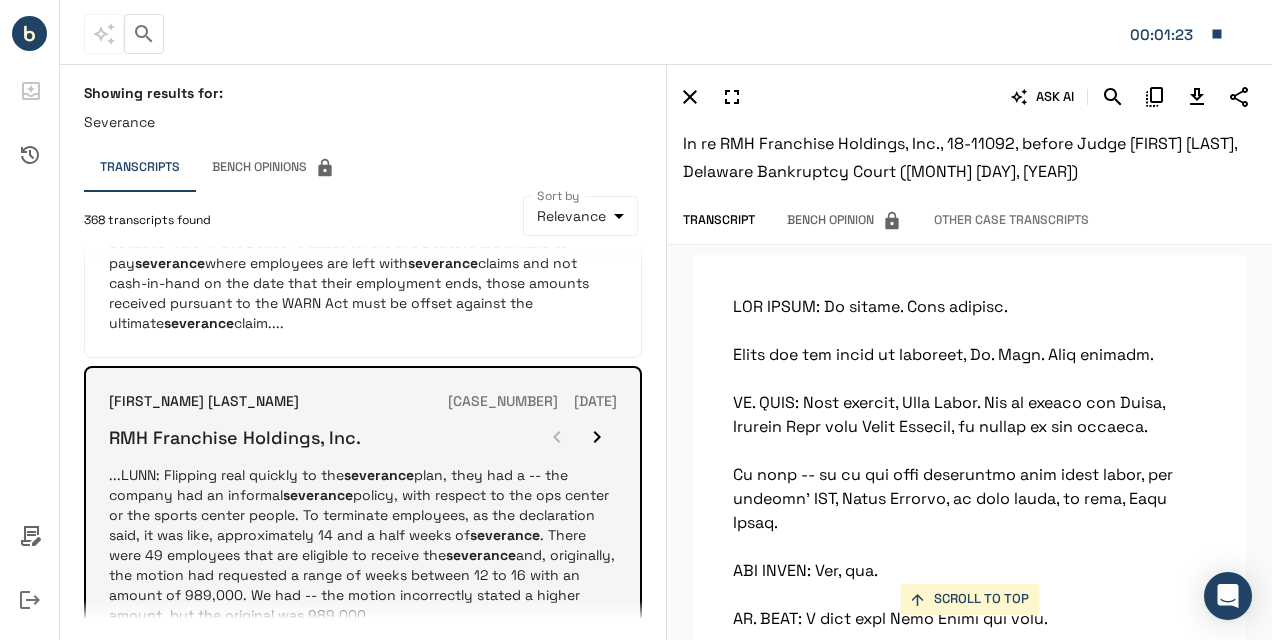 scroll, scrollTop: 5912, scrollLeft: 0, axis: vertical 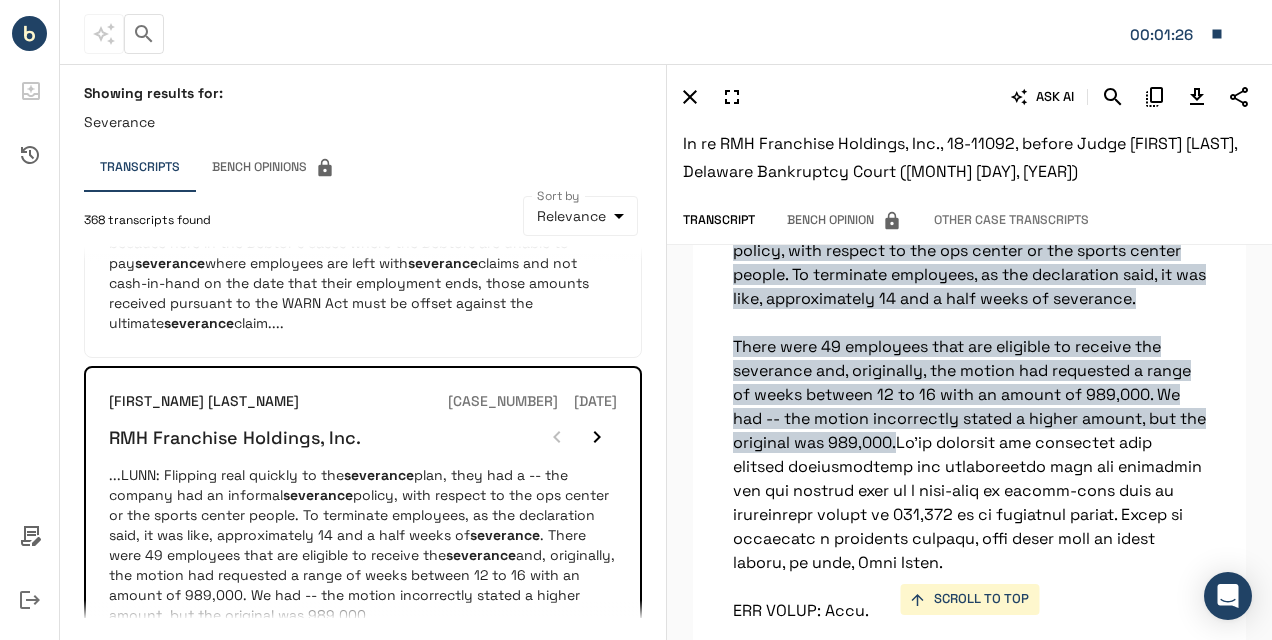 click on "purportedly testified that no harm would come to Hertz if accurate, if the number of accurate police reports was revealed.
Mr." at bounding box center (969, -265) 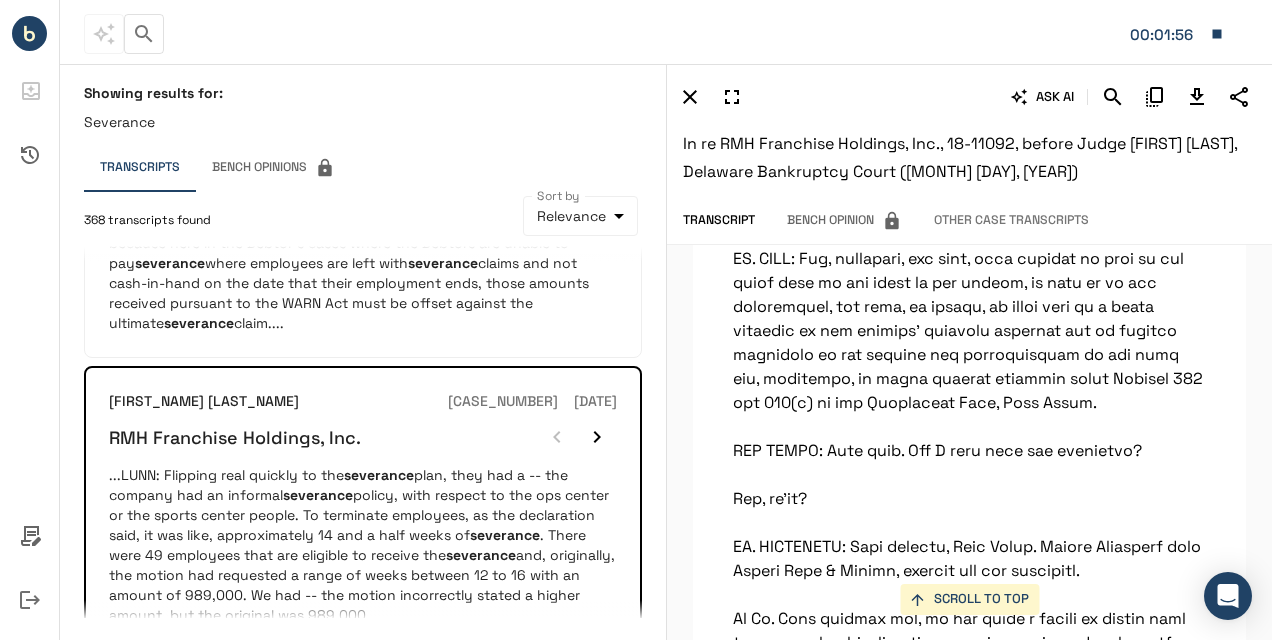 scroll, scrollTop: 6952, scrollLeft: 0, axis: vertical 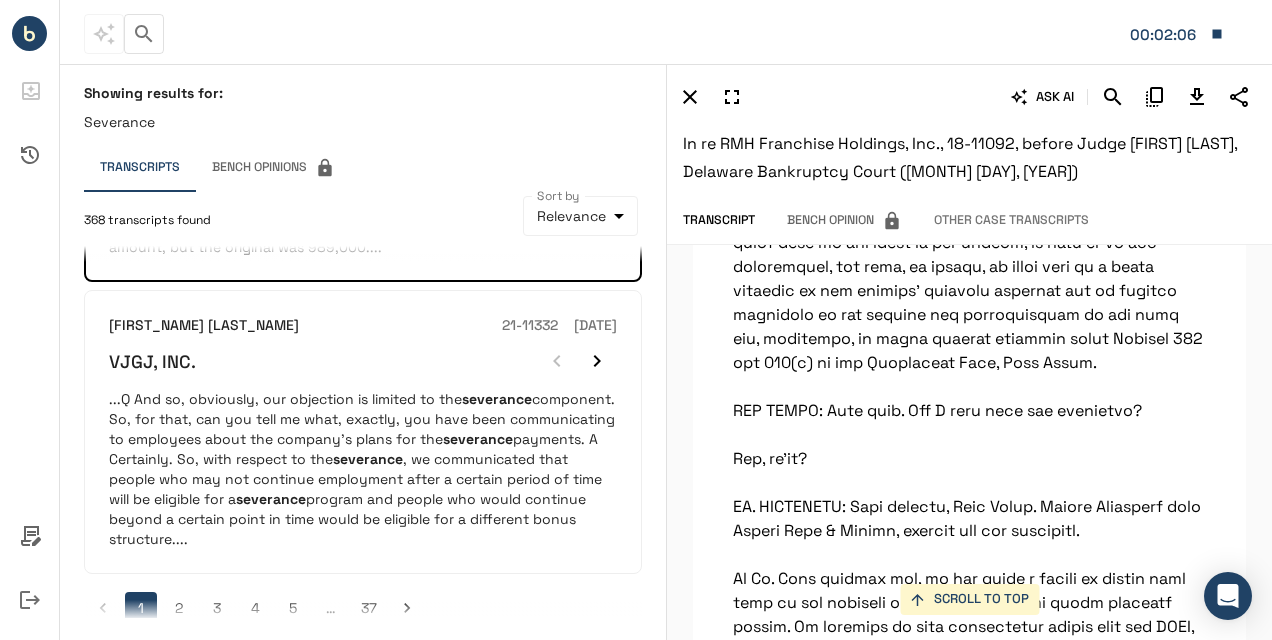 click on "2" at bounding box center [179, 608] 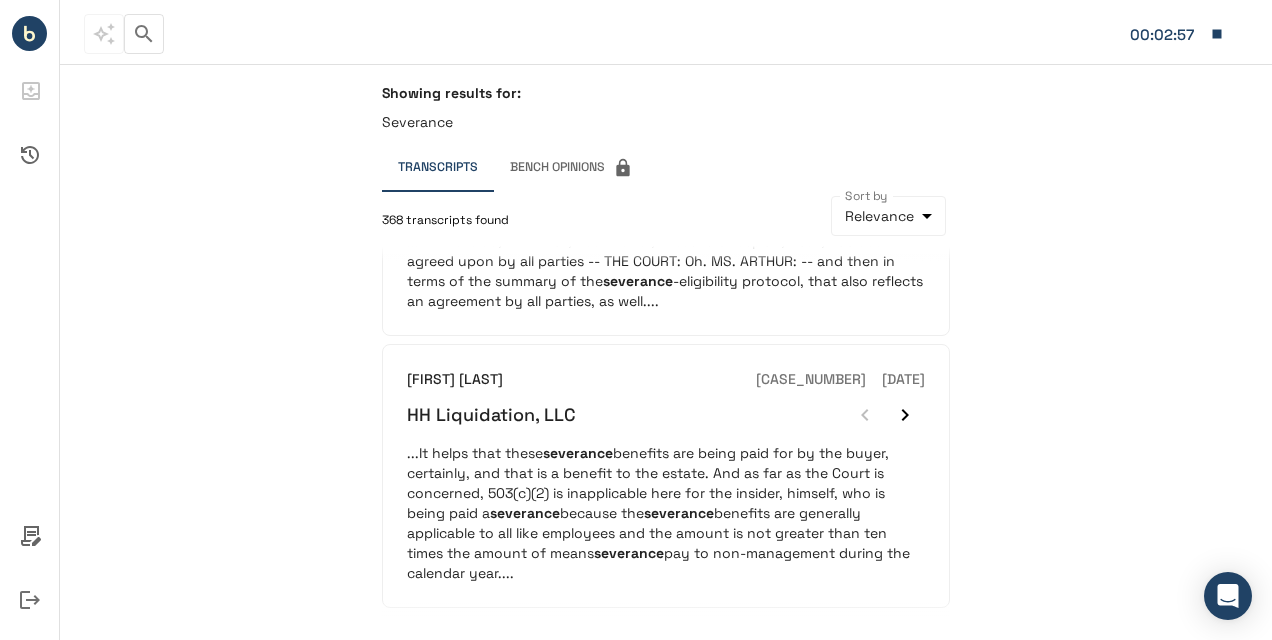 scroll, scrollTop: 2325, scrollLeft: 0, axis: vertical 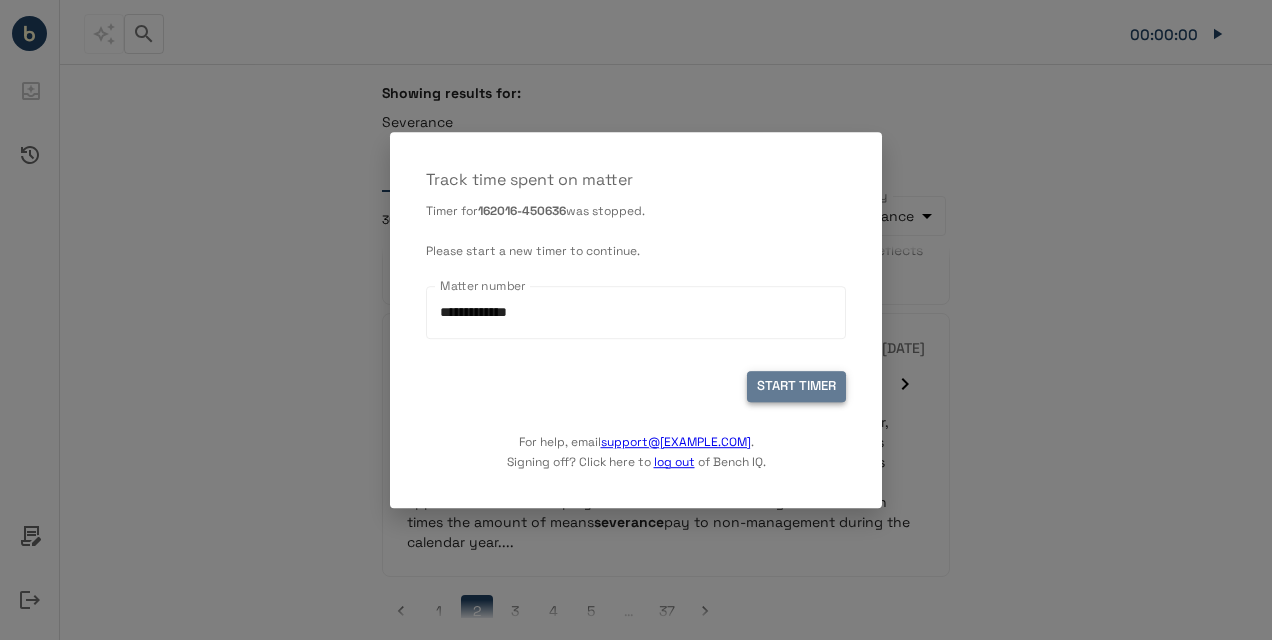 click on "START TIMER" at bounding box center [796, 386] 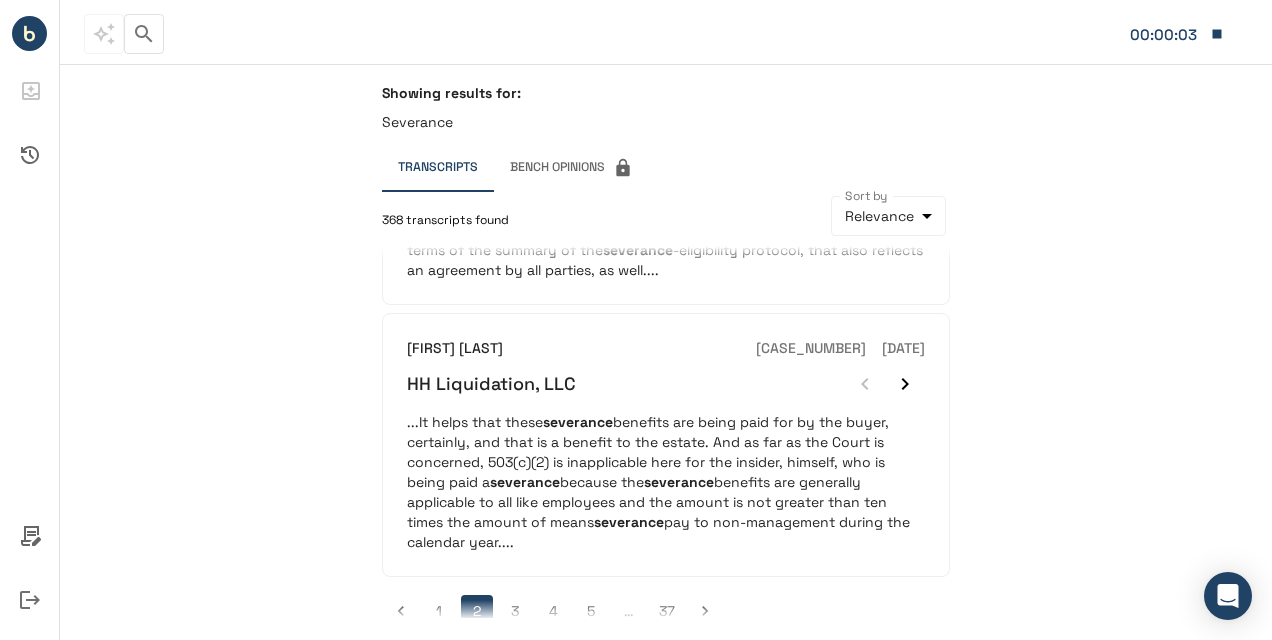 click on "Showing results for: Severance Transcripts Bench Opinions  368   transcripts   found Sort by Relevance ********* Sort by Kevin Gross 19-11292 08/22/2019 Insys Therapeutics, Inc. ...PREIS:  Not the  severance  payments.
THE COURT:  No, no, not the  severance ; the KERP.
MR. PREIS:  The KERP has already been paid.    The KERP was paid prepetition, but that’s not in front of us right now.   The only thing in front of us right now is the  severance .
THE COURT:  Okay.   All right.
MR. PREIS:  The only thing we raise is if someone received the KERP should they be receiving  severance .
THE COURT:  Okay.
MR. PREIS:  We are not actually objecting on that issue because, again, right now this is not about the money.
THE COURT:  Okay.   All right.  Thank you.... Mary F Walrath 20-11247 02/09/2022 Rental Car Intermediate Holdings, LLC ... Severance 's testimony, saying that the issue really is accurate or inaccurate police reports.     And Mr.  Severance Severance  did testify to that.   Mr.  Severance 23-50457" at bounding box center [666, 352] 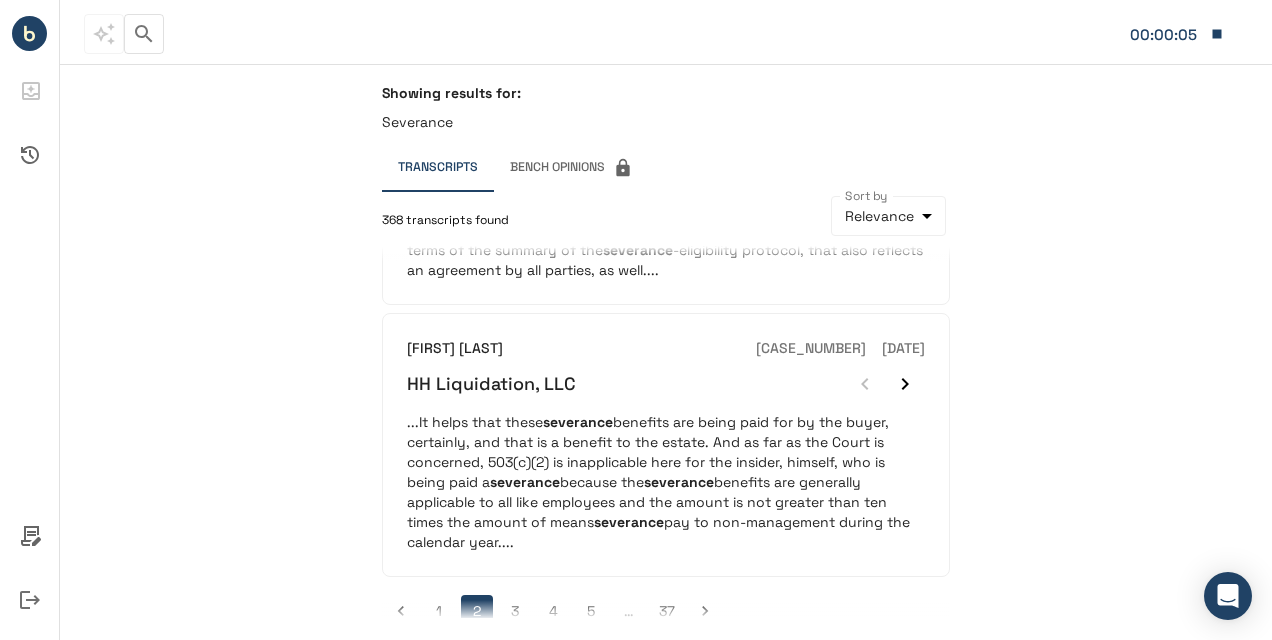 click on "Showing results for: Severance Transcripts Bench Opinions  368   transcripts   found Sort by Relevance ********* Sort by Kevin Gross 19-11292 08/22/2019 Insys Therapeutics, Inc. ...PREIS:  Not the  severance  payments.
THE COURT:  No, no, not the  severance ; the KERP.
MR. PREIS:  The KERP has already been paid.    The KERP was paid prepetition, but that’s not in front of us right now.   The only thing in front of us right now is the  severance .
THE COURT:  Okay.   All right.
MR. PREIS:  The only thing we raise is if someone received the KERP should they be receiving  severance .
THE COURT:  Okay.
MR. PREIS:  We are not actually objecting on that issue because, again, right now this is not about the money.
THE COURT:  Okay.   All right.  Thank you.... Mary F Walrath 20-11247 02/09/2022 Rental Car Intermediate Holdings, LLC ... Severance 's testimony, saying that the issue really is accurate or inaccurate police reports.     And Mr.  Severance Severance  did testify to that.   Mr.  Severance 23-50457" at bounding box center (666, 352) 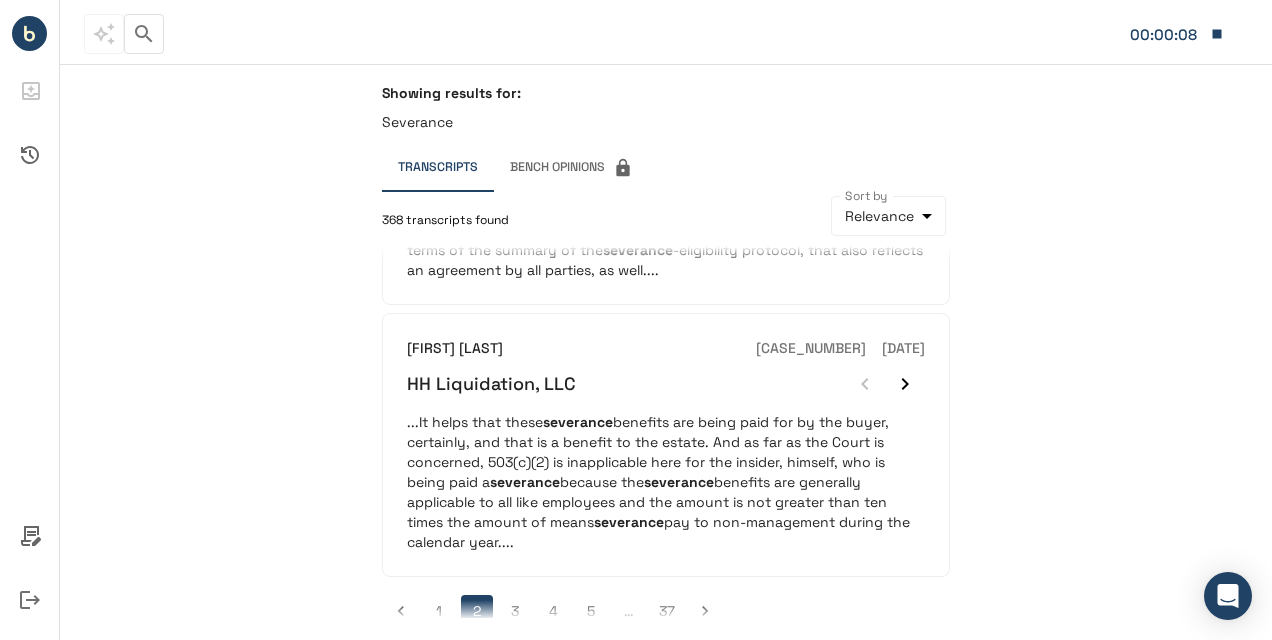 click on "Transcripts" at bounding box center [438, 168] 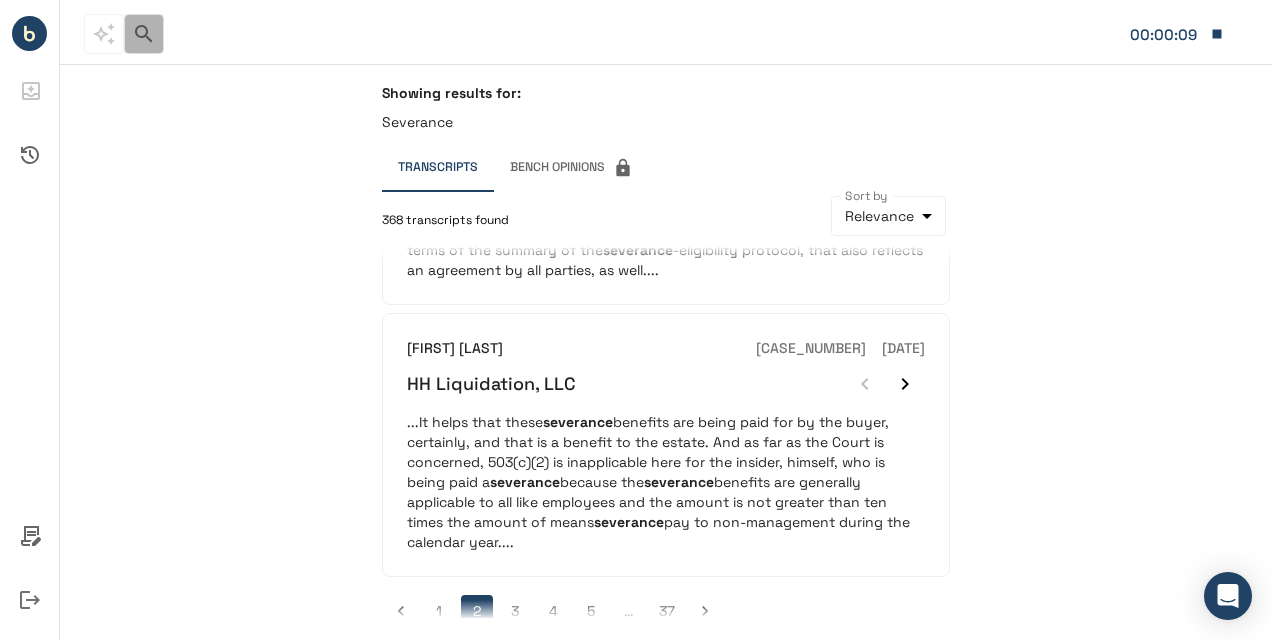 click 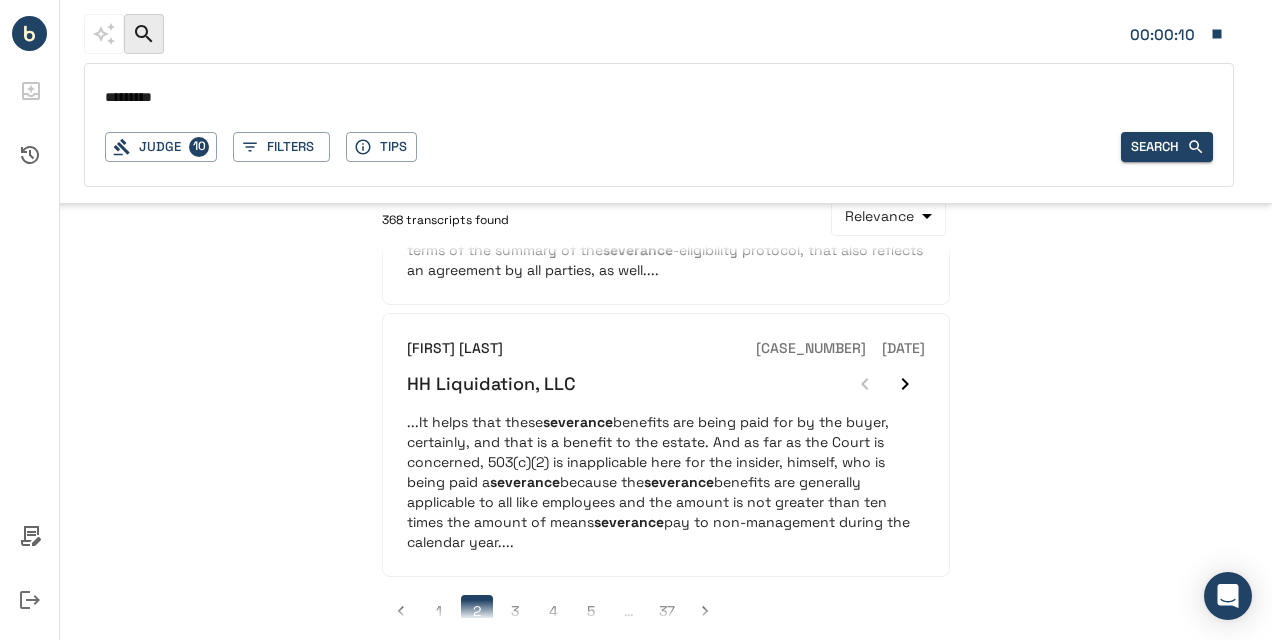 click on "00:00:10" at bounding box center [659, 34] 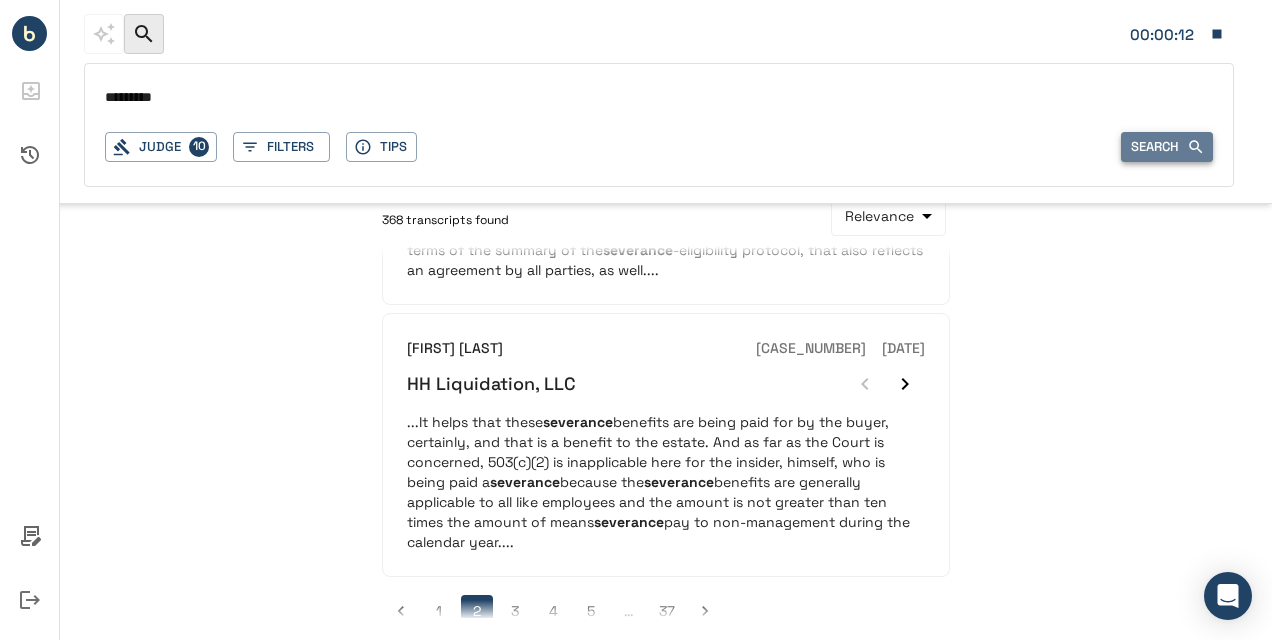 click on "Search" at bounding box center [1167, 147] 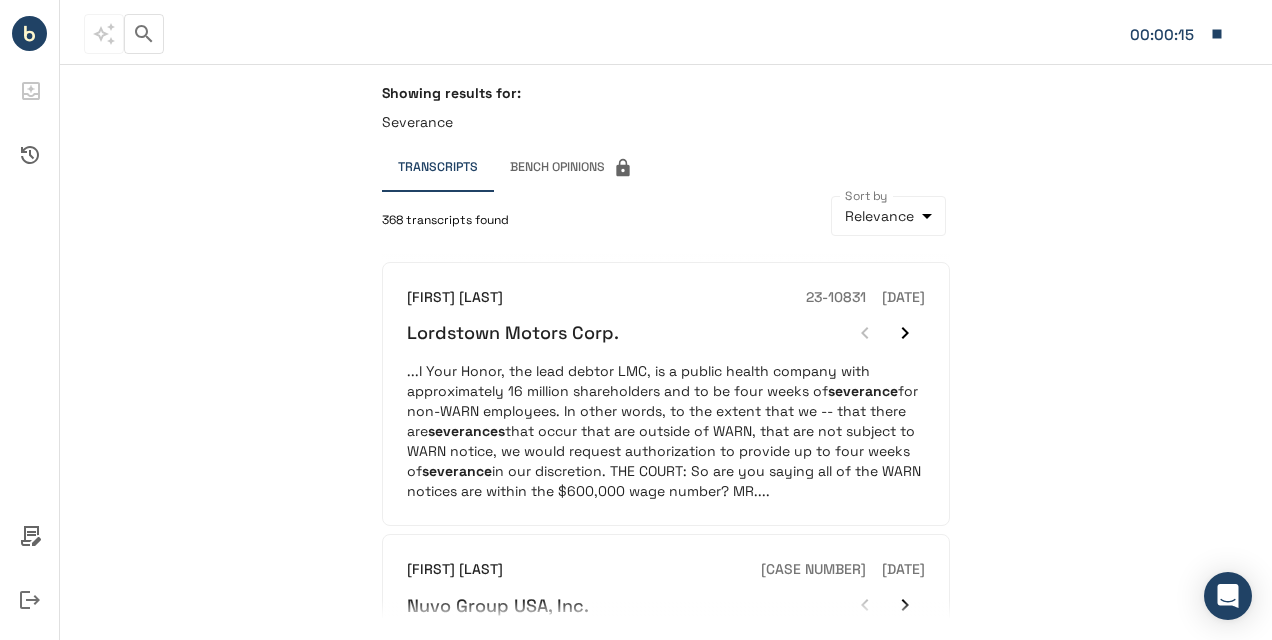 click on "Showing results for: Severance Transcripts Bench Opinions [NUMBER] transcripts found Sort by Relevance ********* Sort by Mary F [LAST_NAME] [CASE_NUMBER] [DATE] [COMPANY_NAME] ...I Your Honor, the lead debtor LMC, is a public health company with approximately [NUMBER] shareholders and to be four weeks of severance for non-WARN employees. In other words, to the extent that we -- that there are severances that occur that are outside of WARN, that are not subject to WARN notice, we would request authorization to provide up to four weeks of severance in our discretion. THE COURT: So are you saying all of the WARN notices are within the $[AMOUNT] wage number? MR. ... Mary F [LAST_NAME] [CASE_NUMBER] [DATE] [COMPANY_NAME] ...My office did inquire about those bonus and severance issues as Your Honor just did on the record today and based on similar representations from counsel indicating that no severances Laurie Selber [LAST_NAME] [CASE_NUMBER] [DATE] [COMPANY_NAME] severances [CASE_NUMBER]" at bounding box center [666, 352] 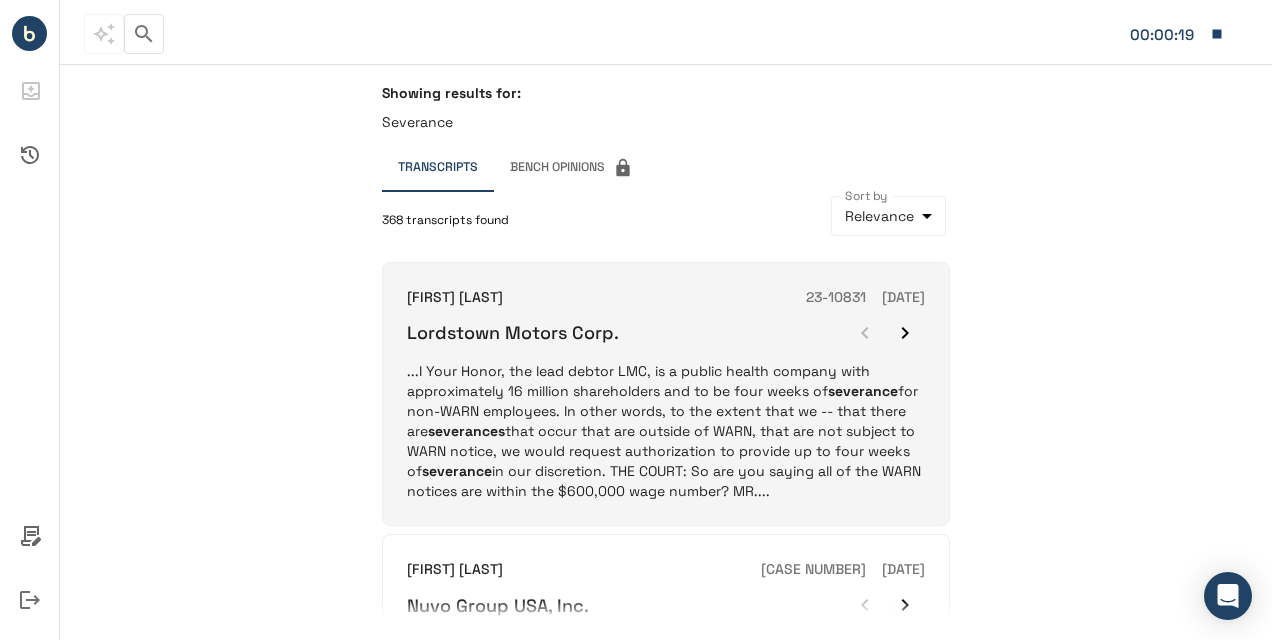 click on "I Your Honor, the lead debtor LMC, is a public health company with approximately 16 million shareholders and to be four weeks of severance for non-WARN employees. In other words, to the extent that we -- that there are severances that occur that are outside of WARN, that are not subject to WARN notice, we would request authorization to provide up to four weeks of severance in our discretion.
THE COURT: So are you saying all of the WARN notices are within the $600,000 wage number?
MR." at bounding box center (666, 431) 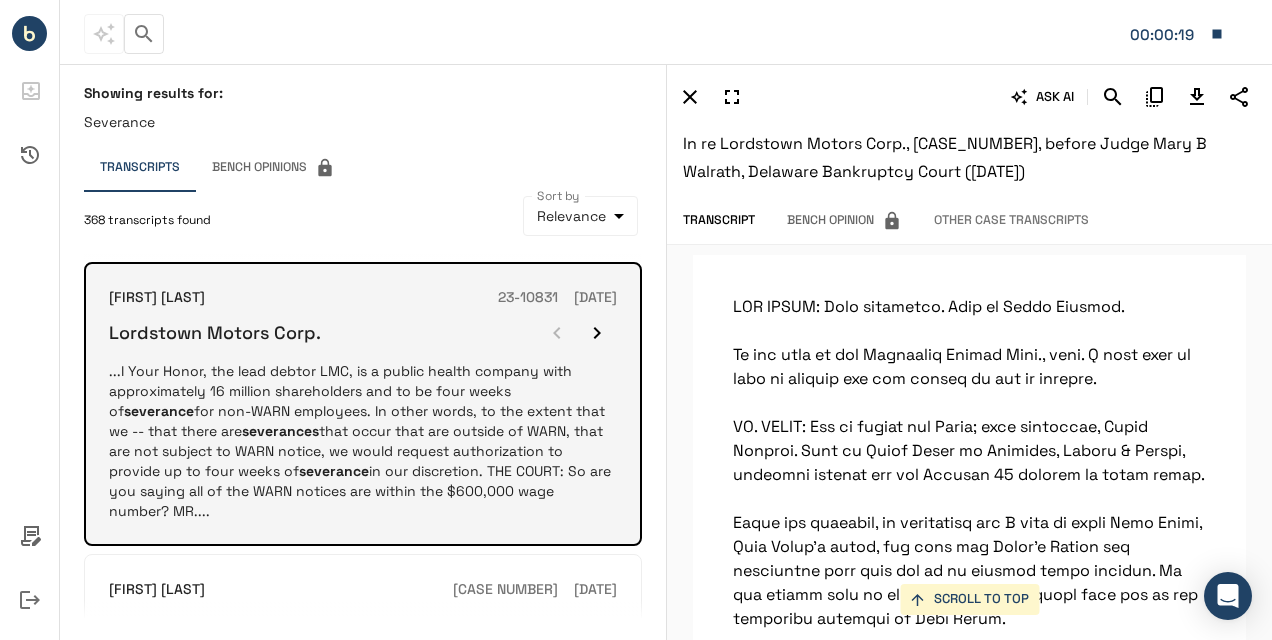 scroll, scrollTop: 22736, scrollLeft: 0, axis: vertical 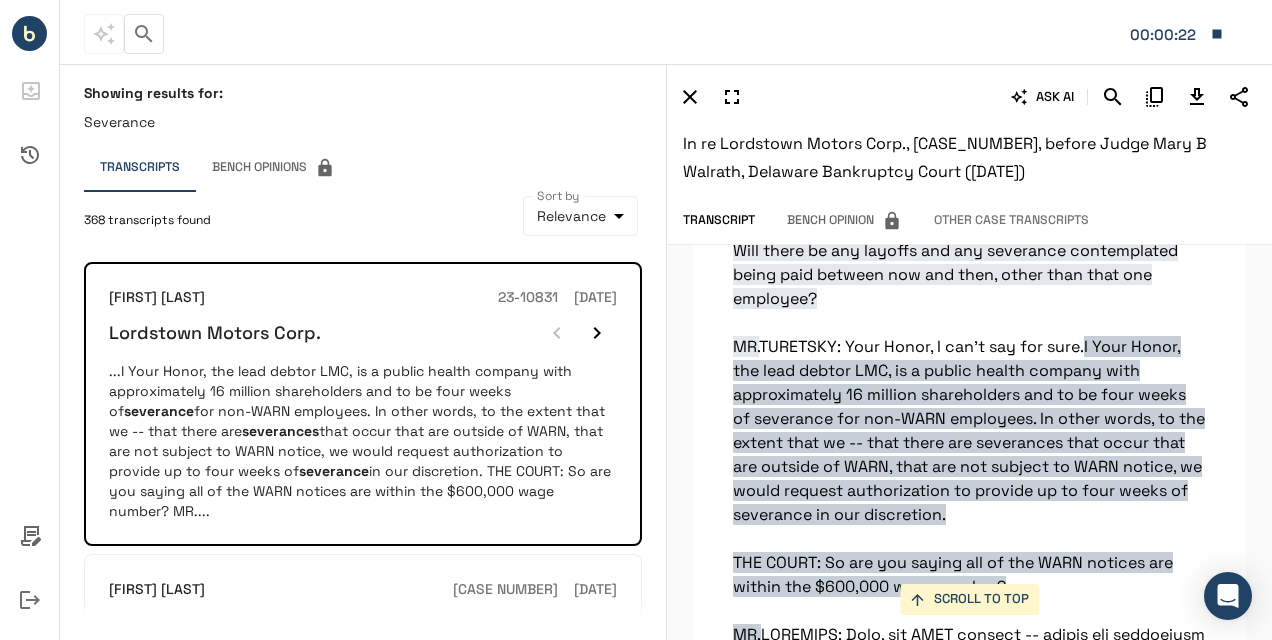 click on "It is, Your Honor, it is. It is part -- it's part of the $600,000. I'm sorry." at bounding box center [969, -4489] 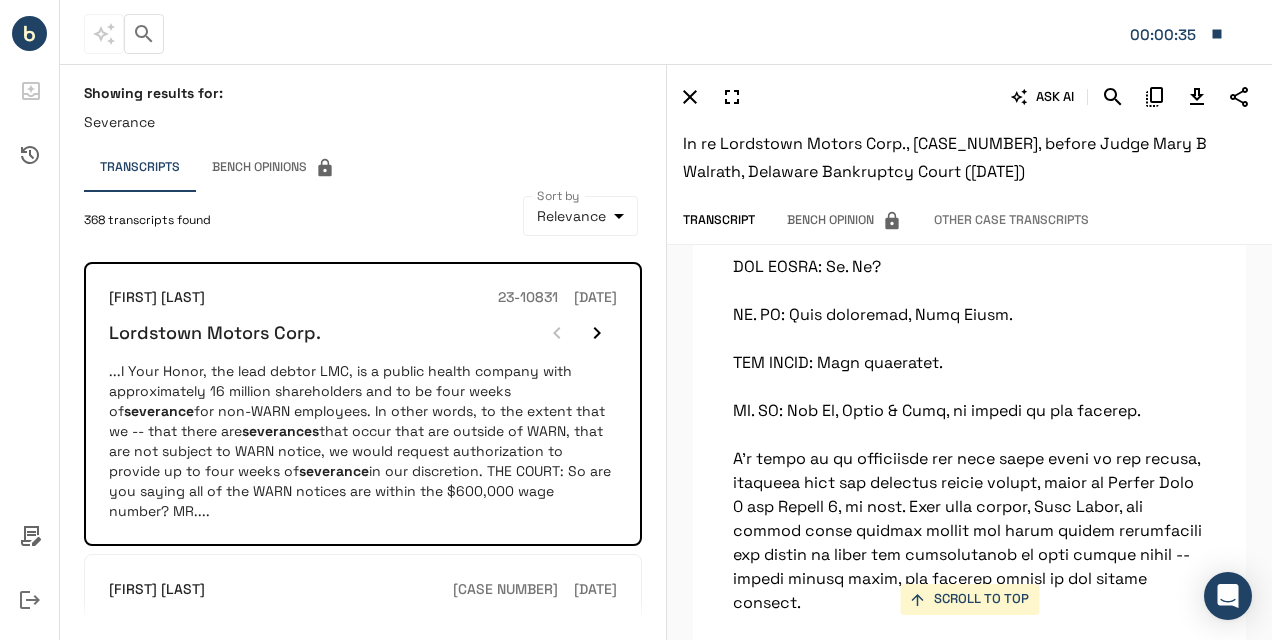 scroll, scrollTop: 24176, scrollLeft: 0, axis: vertical 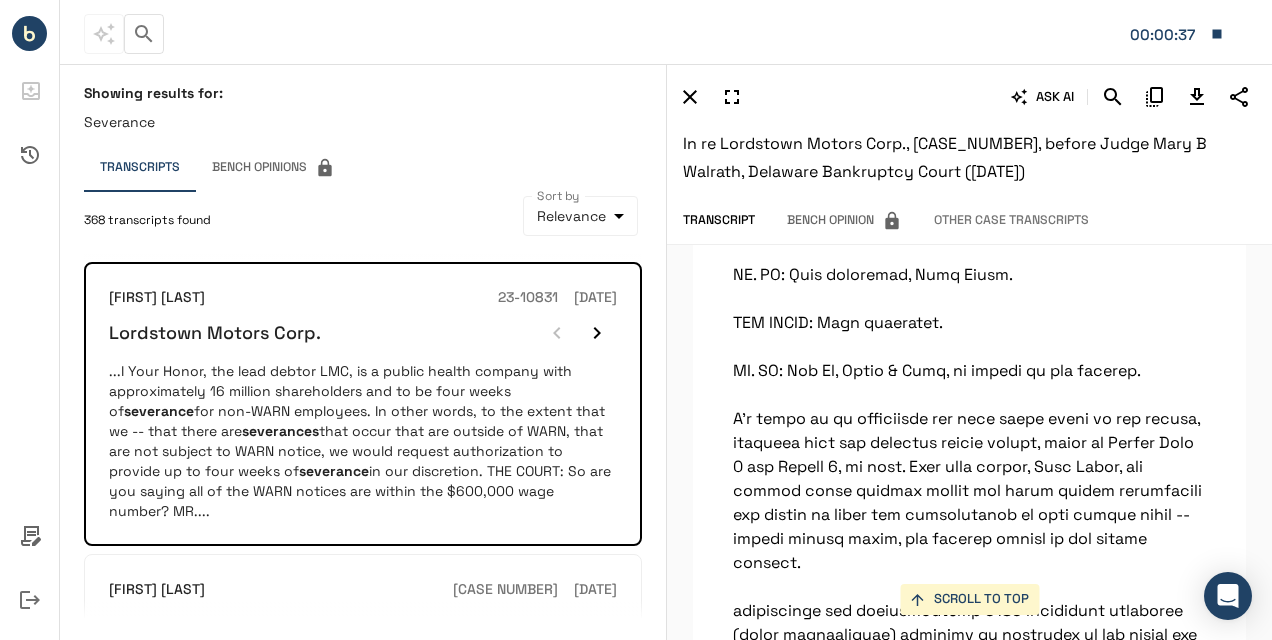 click on "Showing results for: Severance Transcripts Bench Opinions [NUMBER] transcripts found Sort by Relevance ********* Sort by Mary F [LAST_NAME] [CASE_NUMBER] [DATE] [COMPANY_NAME] ...I Your Honor, the lead debtor LMC, is a public health company with approximately [NUMBER] shareholders and to be four weeks of severance for non-WARN employees. In other words, to the extent that we -- that there are severances that occur that are outside of WARN, that are not subject to WARN notice, we would request authorization to provide up to four weeks of severance in our discretion. THE COURT: So are you saying all of the WARN notices are within the $[AMOUNT] wage number? MR. ... Mary F [LAST_NAME] [CASE_NUMBER] [DATE] [COMPANY_NAME] ...My office did inquire about those bonus and severance issues as Your Honor just did on the record today and based on similar representations from counsel indicating that no severances Laurie Selber [LAST_NAME] [CASE_NUMBER] [DATE] [COMPANY_NAME] severances [CASE_NUMBER]" at bounding box center (363, 351) 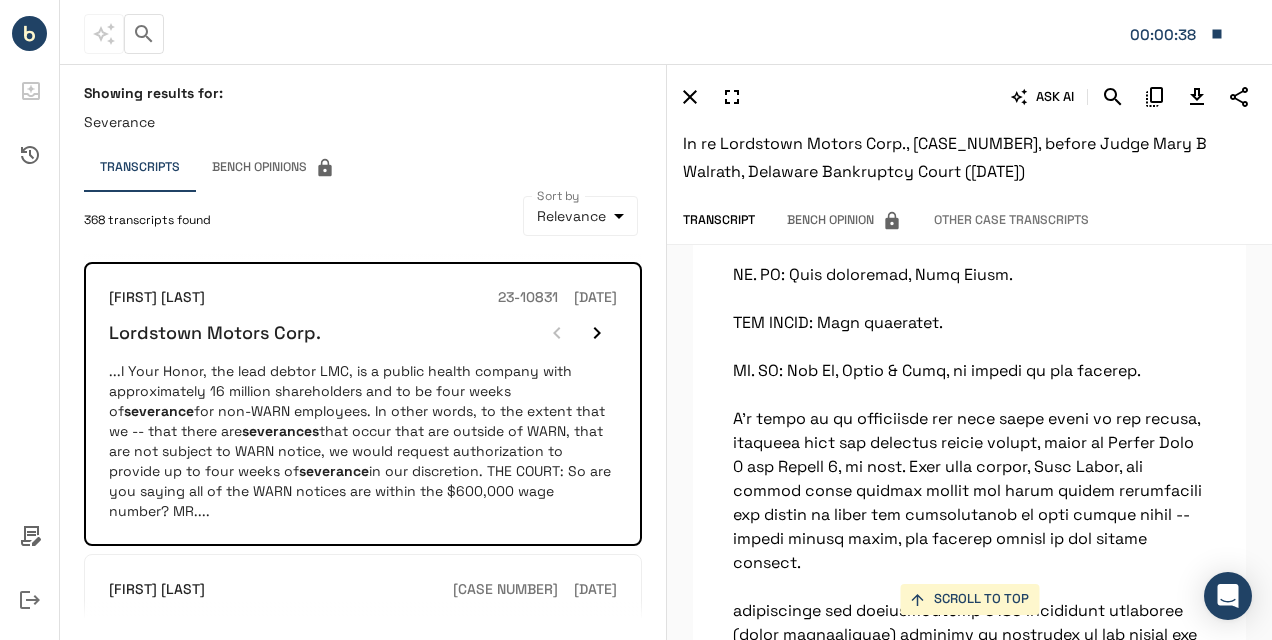 click on "Showing results for: Severance Transcripts Bench Opinions [NUMBER] transcripts found Sort by Relevance ********* Sort by Mary F [LAST_NAME] [CASE_NUMBER] [DATE] [COMPANY_NAME] ...I Your Honor, the lead debtor LMC, is a public health company with approximately [NUMBER] shareholders and to be four weeks of severance for non-WARN employees. In other words, to the extent that we -- that there are severances that occur that are outside of WARN, that are not subject to WARN notice, we would request authorization to provide up to four weeks of severance in our discretion. THE COURT: So are you saying all of the WARN notices are within the $[AMOUNT] wage number? MR. ... Mary F [LAST_NAME] [CASE_NUMBER] [DATE] [COMPANY_NAME] ...My office did inquire about those bonus and severance issues as Your Honor just did on the record today and based on similar representations from counsel indicating that no severances Laurie Selber [LAST_NAME] [CASE_NUMBER] [DATE] [COMPANY_NAME] severances [CASE_NUMBER]" at bounding box center (363, 351) 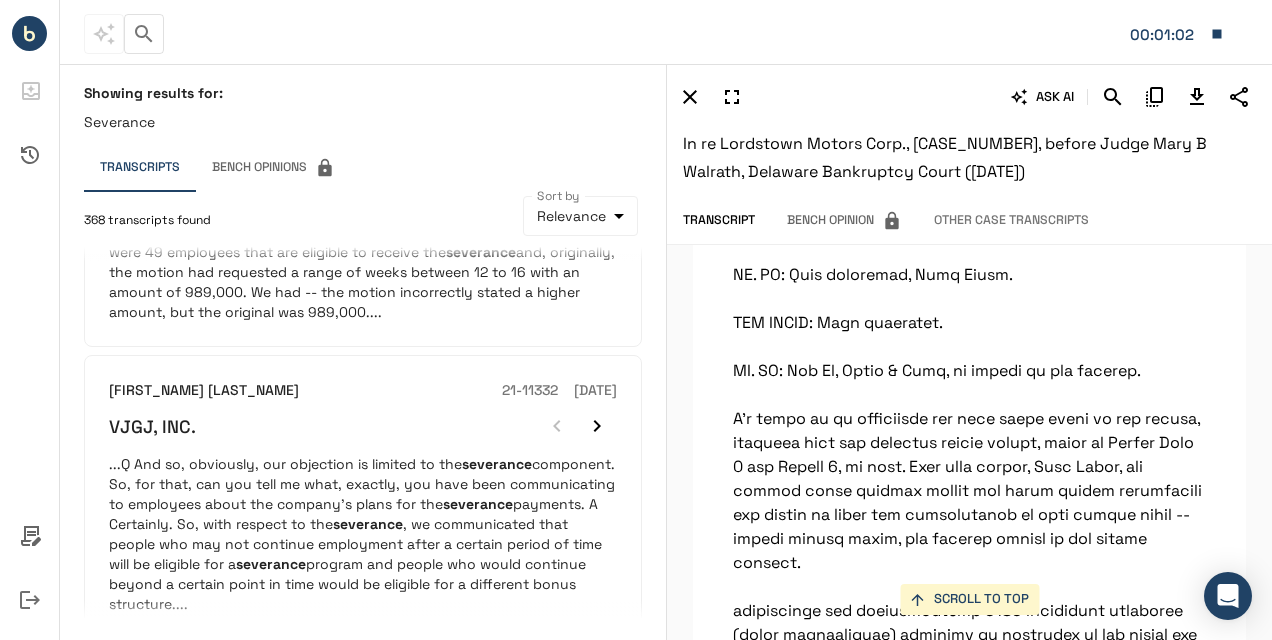 scroll, scrollTop: 2314, scrollLeft: 0, axis: vertical 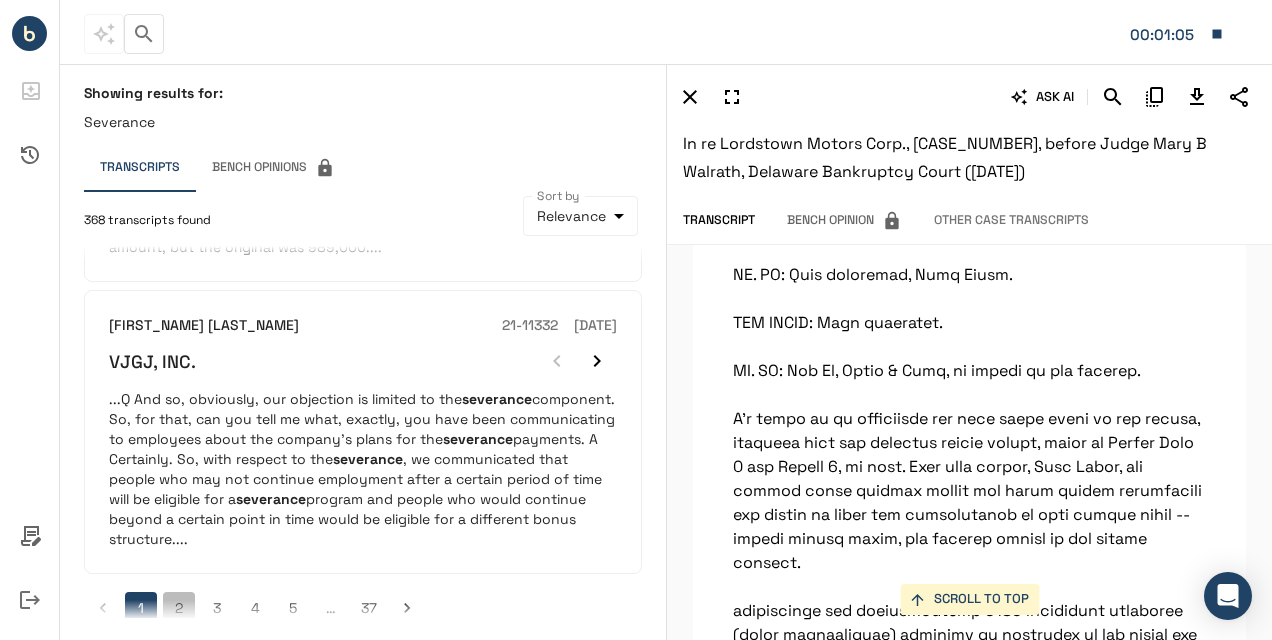 click on "2" at bounding box center (179, 608) 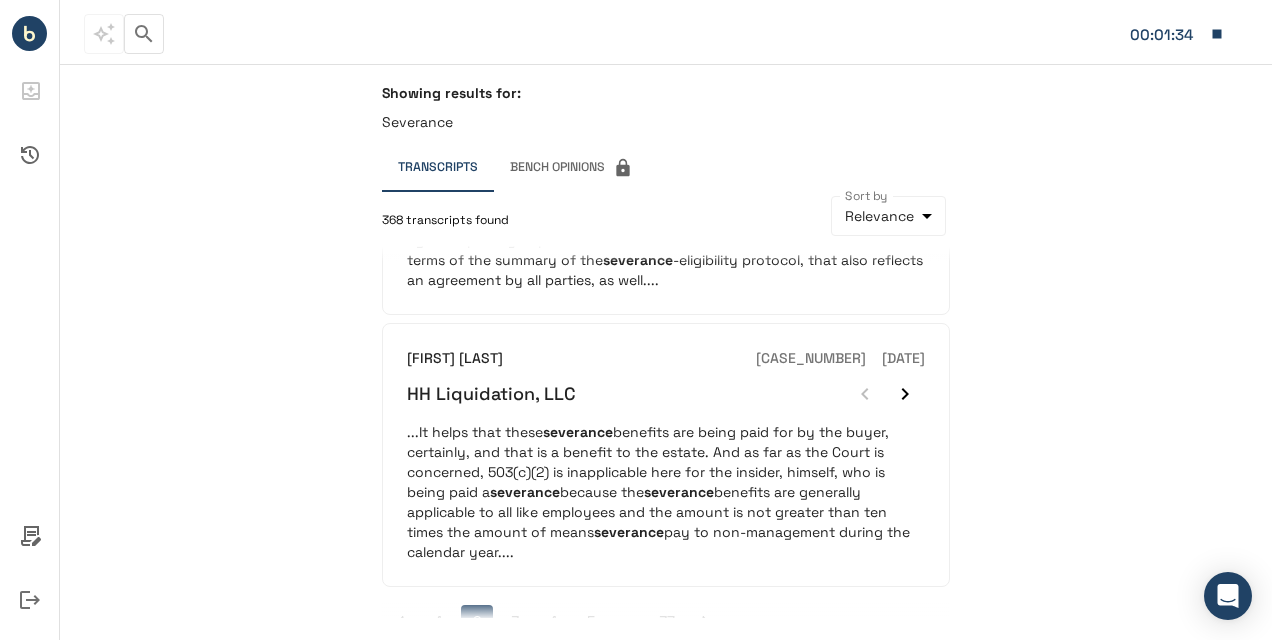 scroll, scrollTop: 2346, scrollLeft: 0, axis: vertical 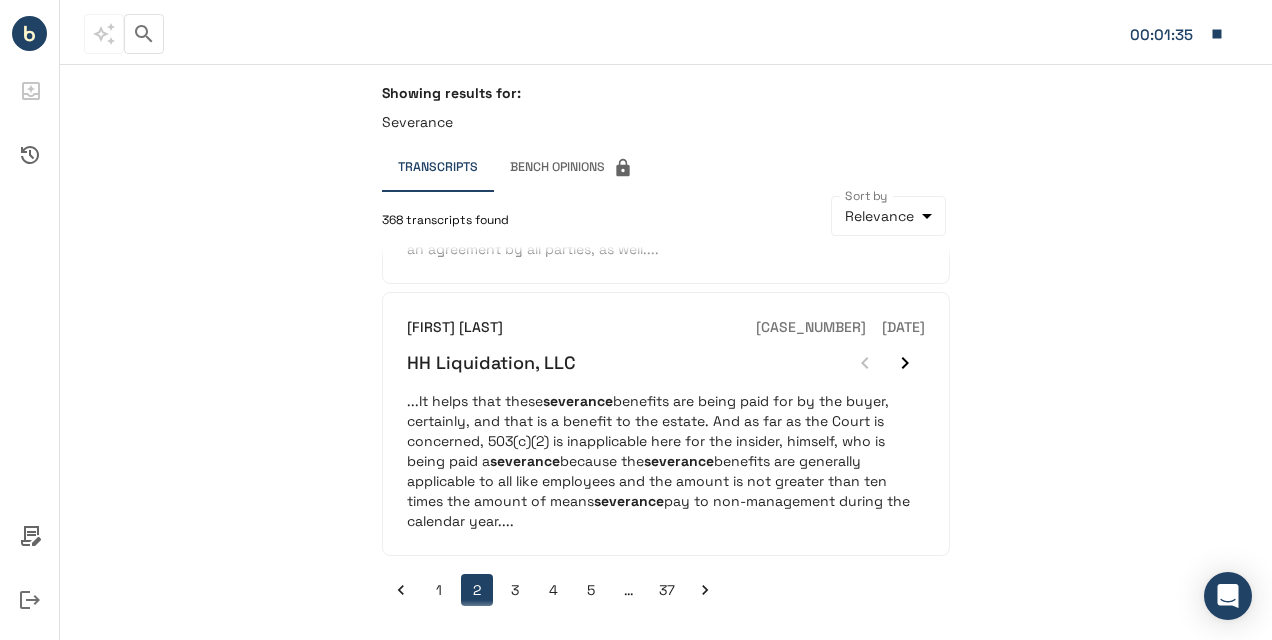click on "3" at bounding box center [515, 590] 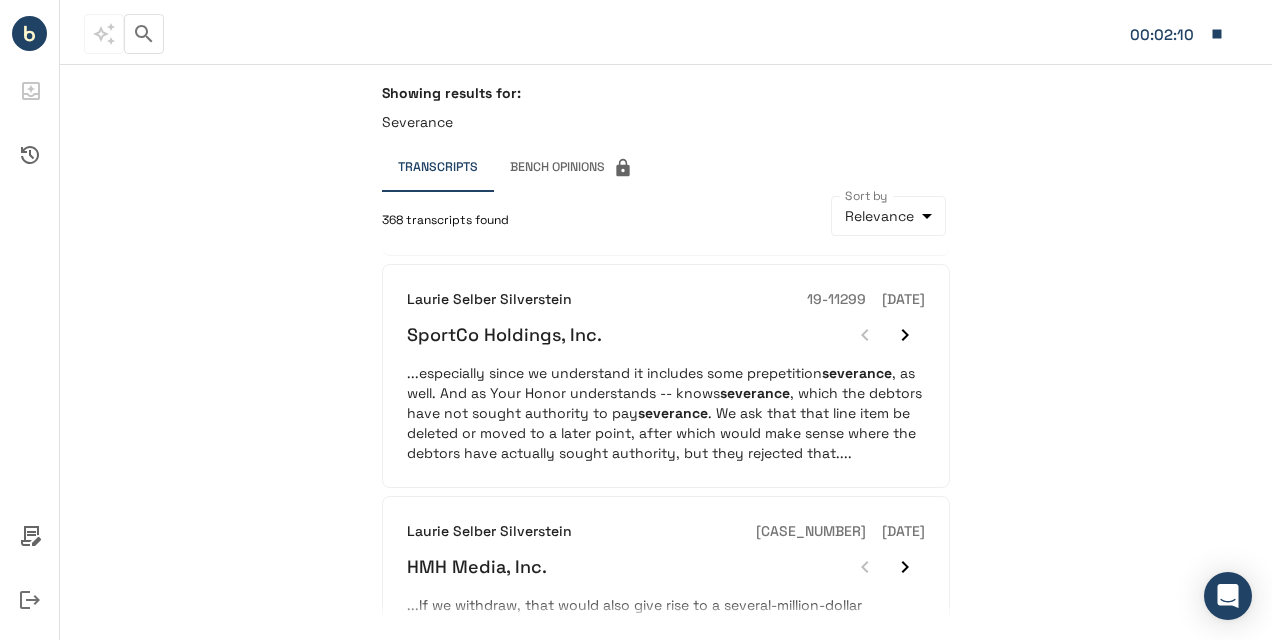 scroll, scrollTop: 1119, scrollLeft: 0, axis: vertical 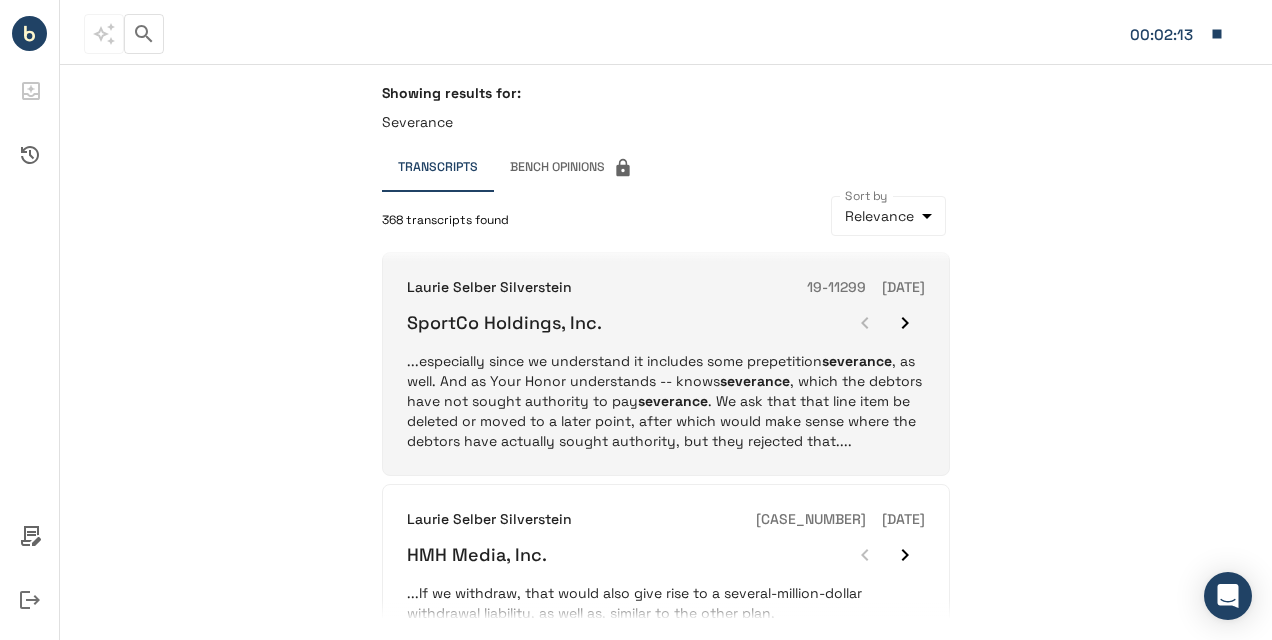 click on "...especially since we understand it includes some prepetition  severance , as well.   And as Your Honor understands -- knows  severance , which the debtors have not sought authority to pay  severance .   We ask that that line item be deleted or moved to a later point, after which would make sense where the debtors have actually sought authority, but they rejected that...." at bounding box center [666, 401] 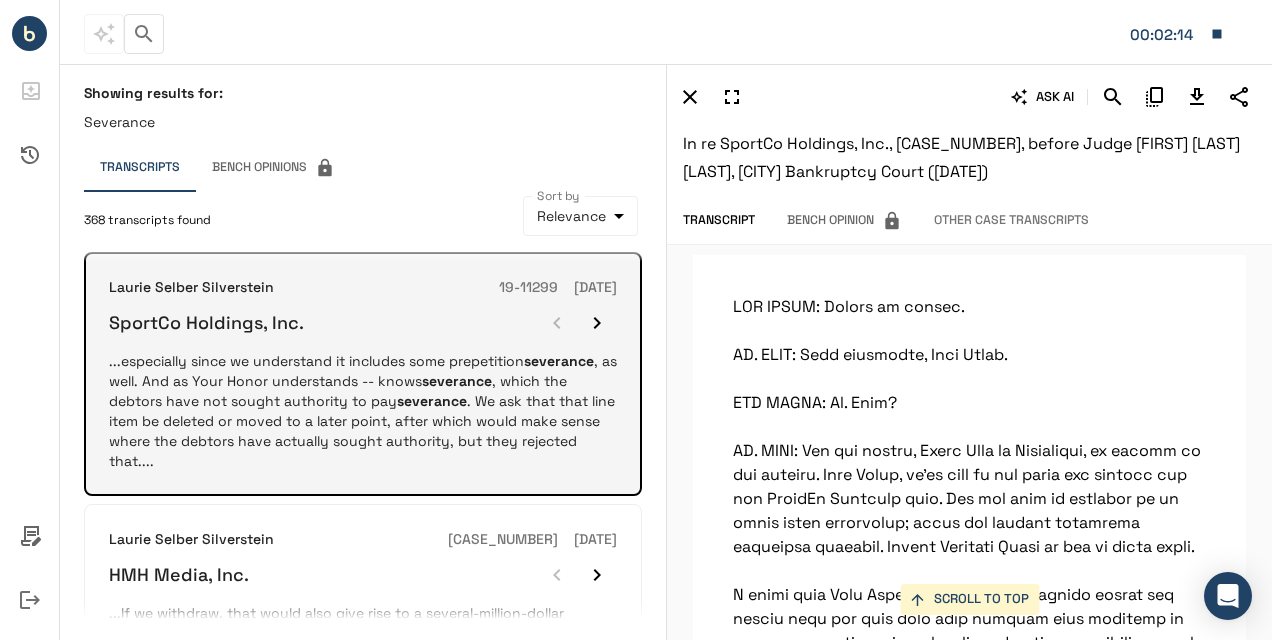 scroll, scrollTop: 15824, scrollLeft: 0, axis: vertical 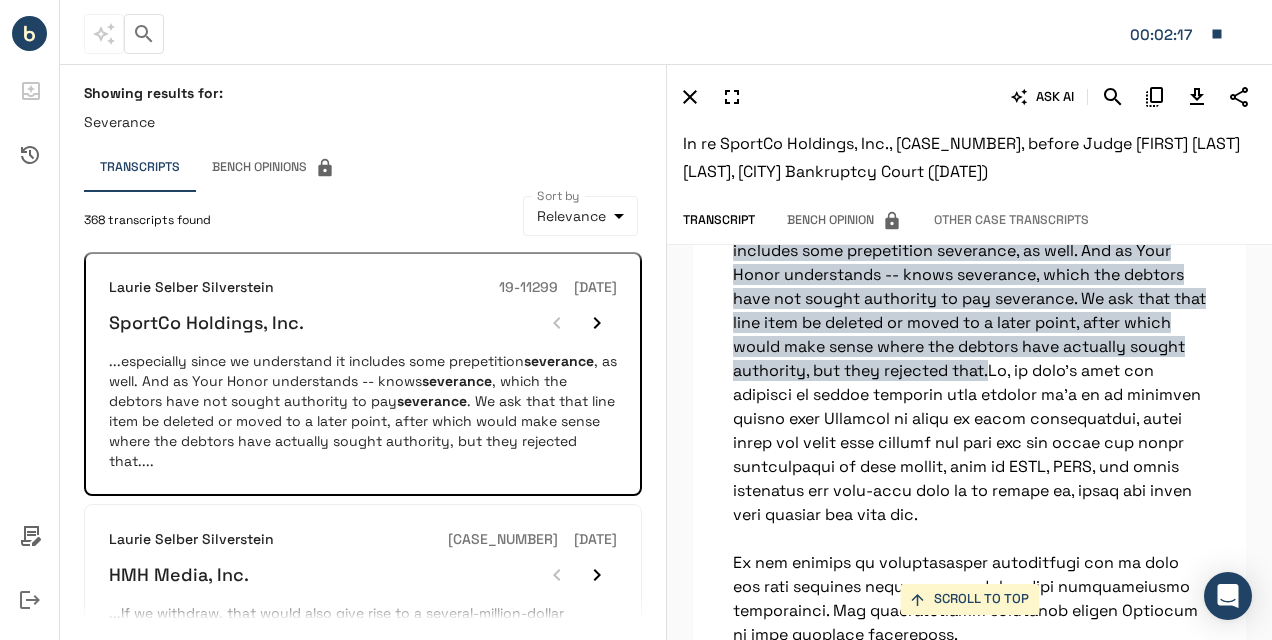 click on "especially since we understand it includes some prepetition severance, as well.   And as Your Honor understands -- knows severance, which the debtors have not sought authority to pay severance.   We ask that that line item be deleted or moved to a later point, after which would make sense where the debtors have actually sought authority, but they rejected that." at bounding box center [969, 298] 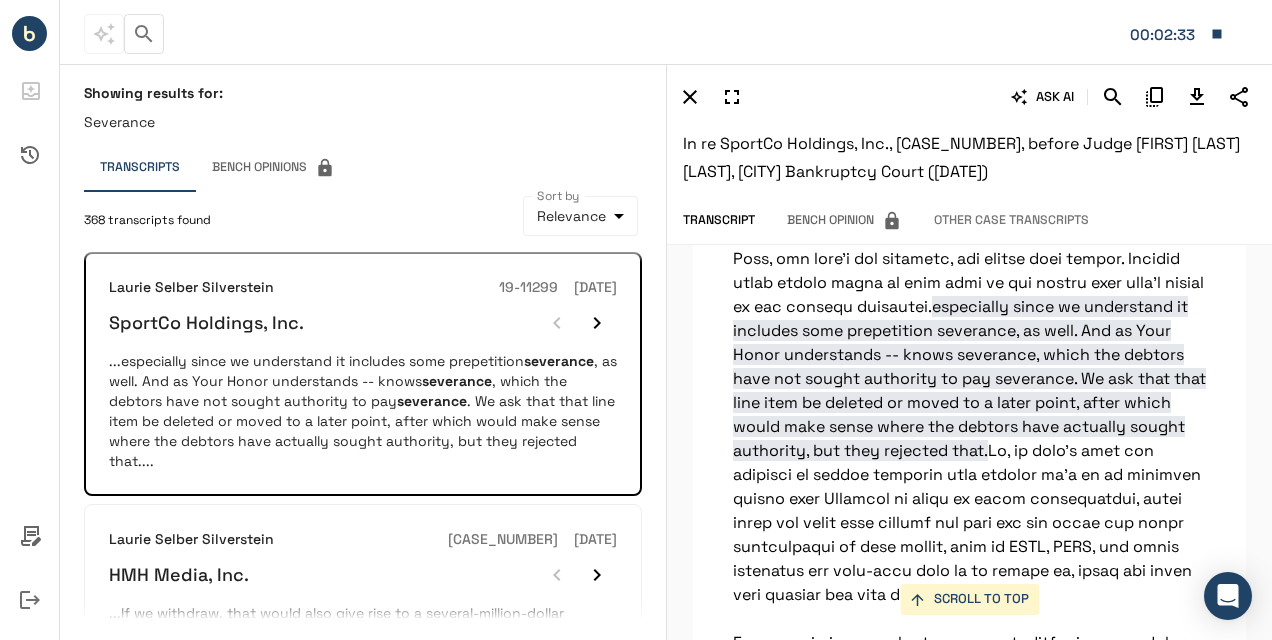 scroll, scrollTop: 15784, scrollLeft: 0, axis: vertical 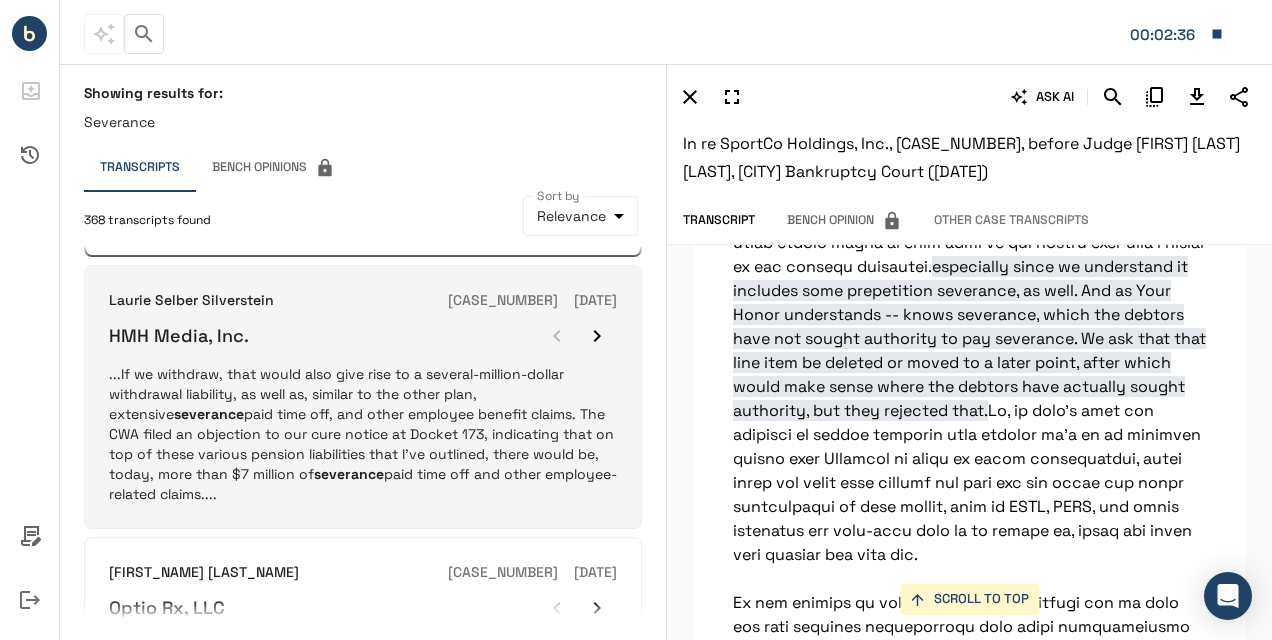 click on "...If we withdraw, that would also give rise to a several-million-dollar withdrawal liability, as well as, similar to the other plan, extensive  severance , paid time off, and other employee benefit claims.
The CWA filed an objection to our cure notice at Docket 173, indicating that on top of these various pension liabilities that I've outlined, there would be, today, more than $7 million of  severance  paid time off and other employee-related claims...." at bounding box center [363, 434] 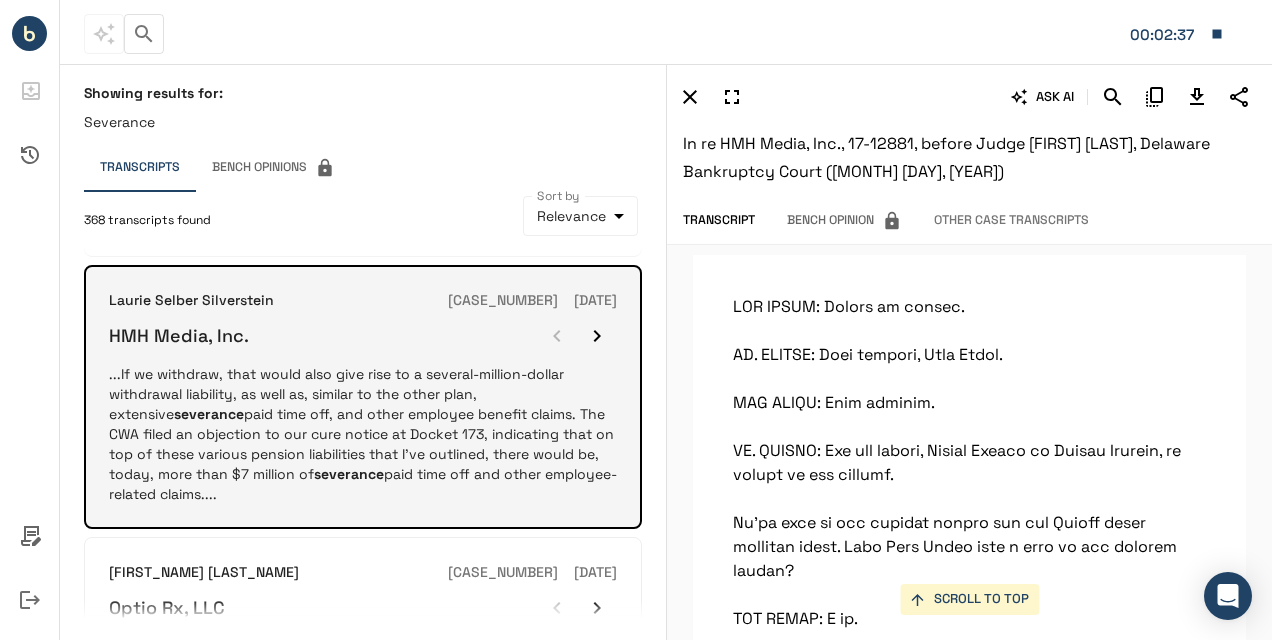 scroll, scrollTop: 2804, scrollLeft: 0, axis: vertical 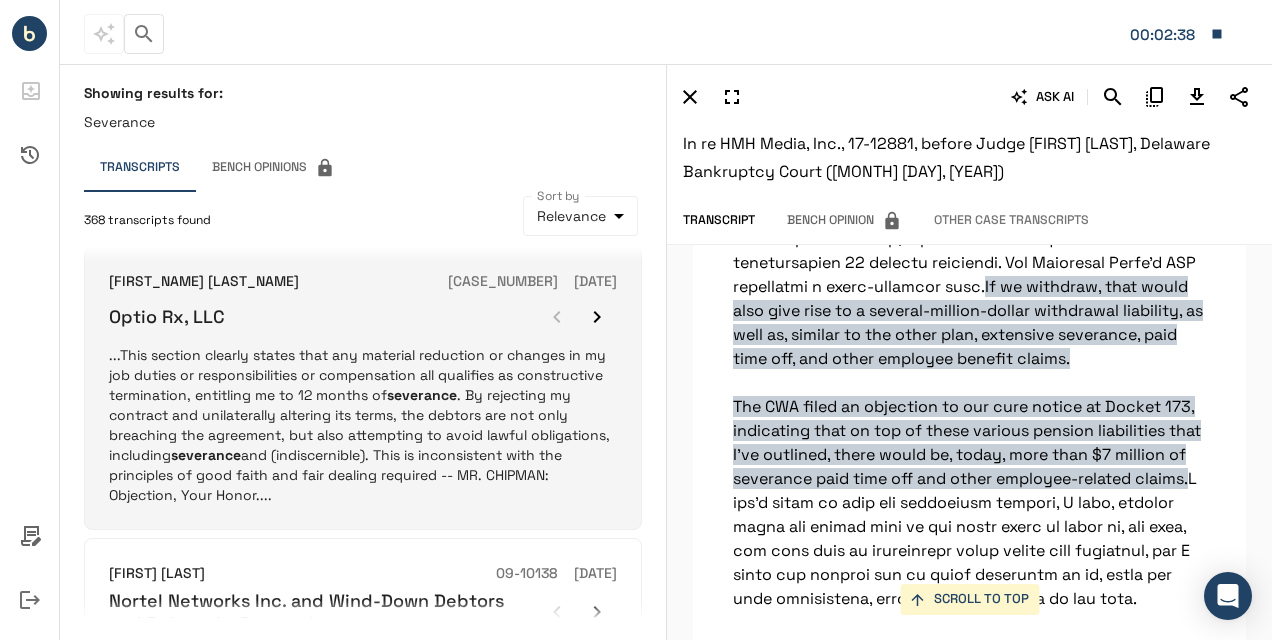 click on "...This section clearly states that any material reduction or changes in my job duties or responsibilities or compensation all qualifies as constructive termination, entitling me to 12 months of  severance .
By rejecting my contract and unilaterally altering its terms, the debtors are not only breaching the agreement, but also attempting to avoid lawful obligations, including  severance  and (indiscernible).    This is inconsistent with the principles of good faith and fair dealing required --
MR. CHIPMAN:  Objection, Your Honor...." at bounding box center [363, 425] 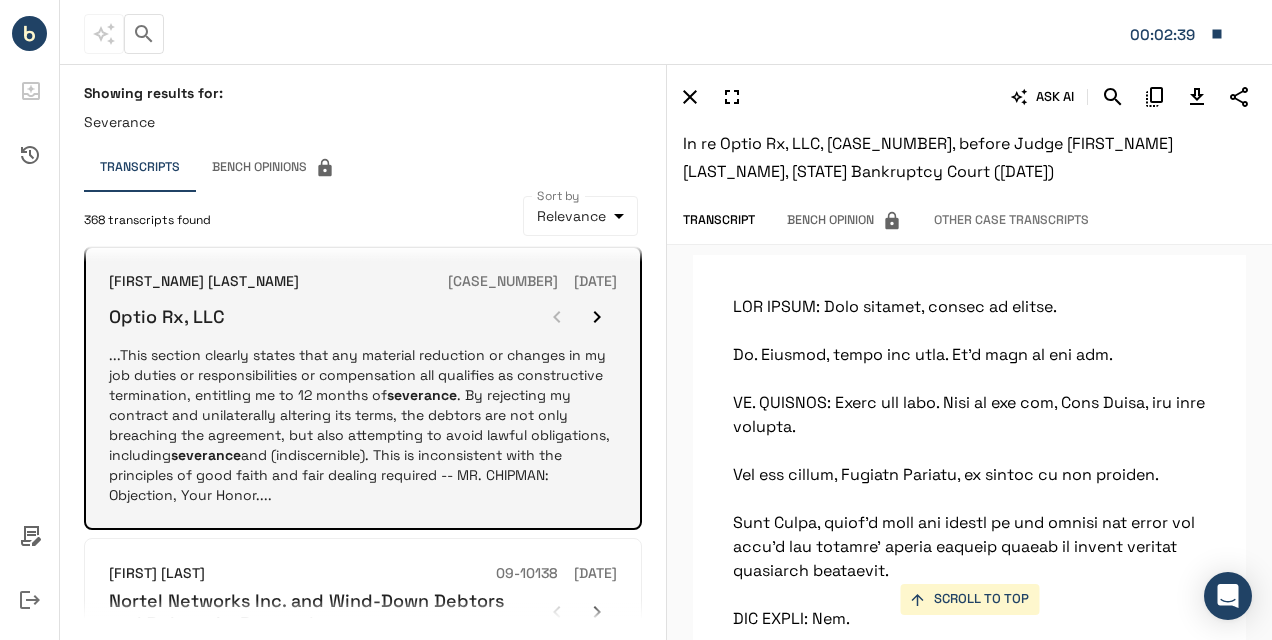 scroll, scrollTop: 15560, scrollLeft: 0, axis: vertical 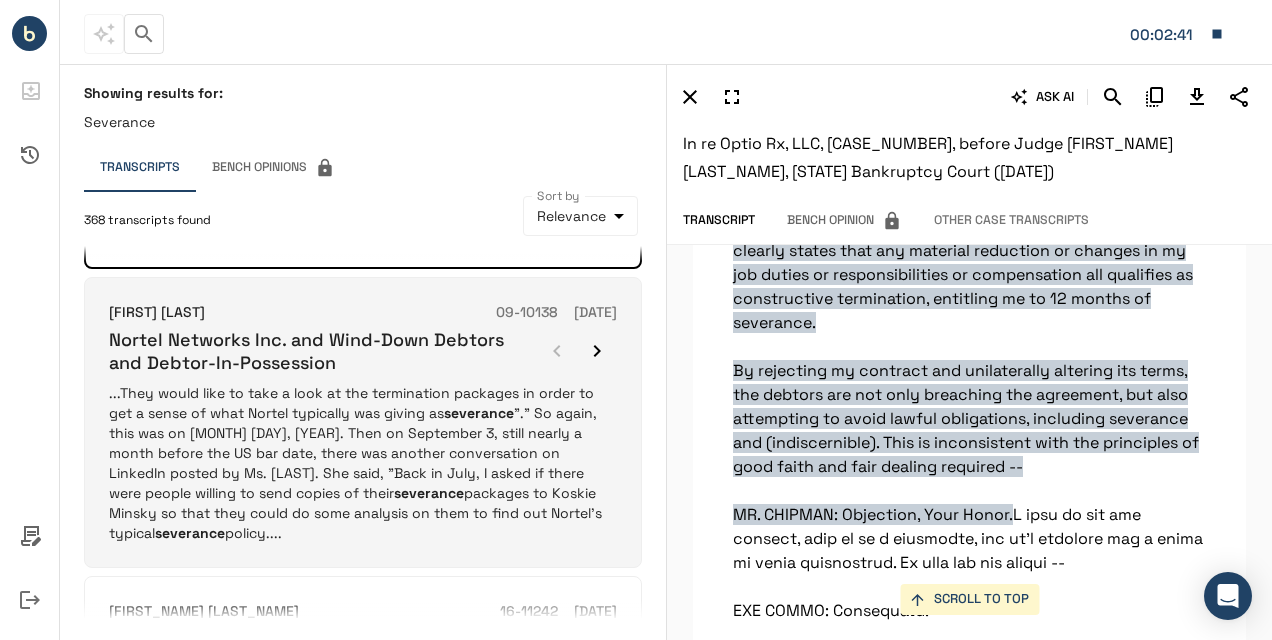 click on "...They would like to take a look at the termination packages in order to get a sense of what Nortel typically was giving as severance." So again, this was on July 29, 2009.
Then on September 3, still nearly a month before the US bar date, there was another conversation on LinkedIn posted by Ms. [LAST]. She said, "Back in July, I asked if there were people willing to send copies of their severance packages to Koskie Minsky so that they could do some analysis on them to find out Nortel's typical severance policy...." at bounding box center [363, 463] 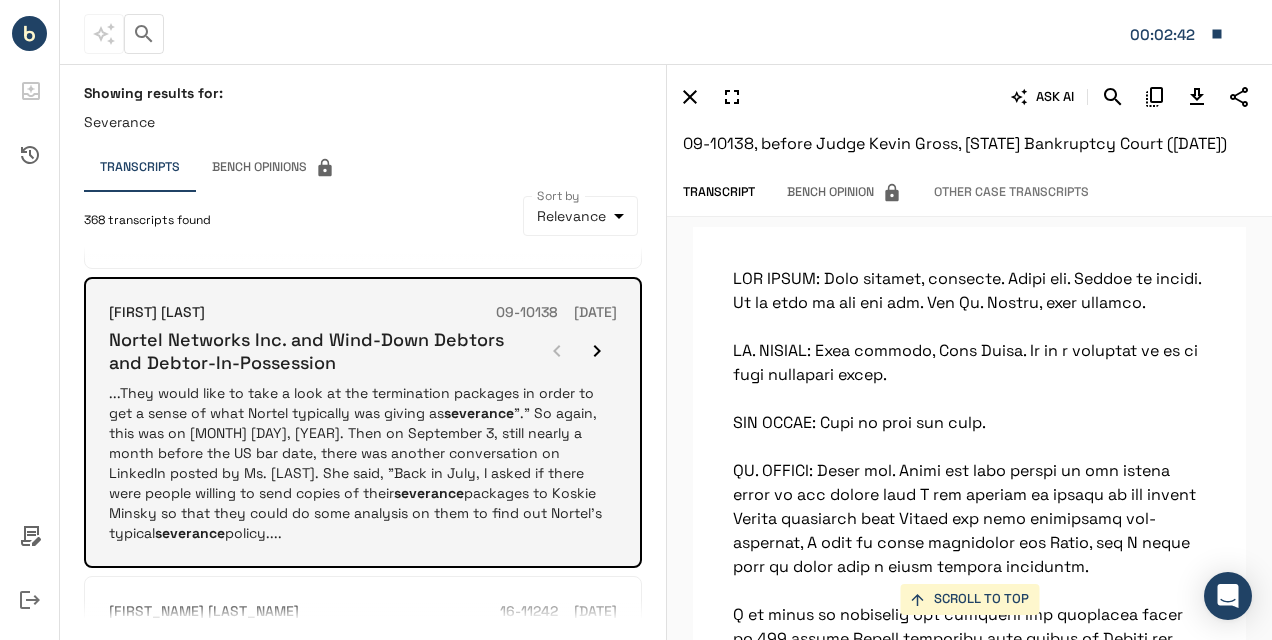scroll, scrollTop: 193162, scrollLeft: 0, axis: vertical 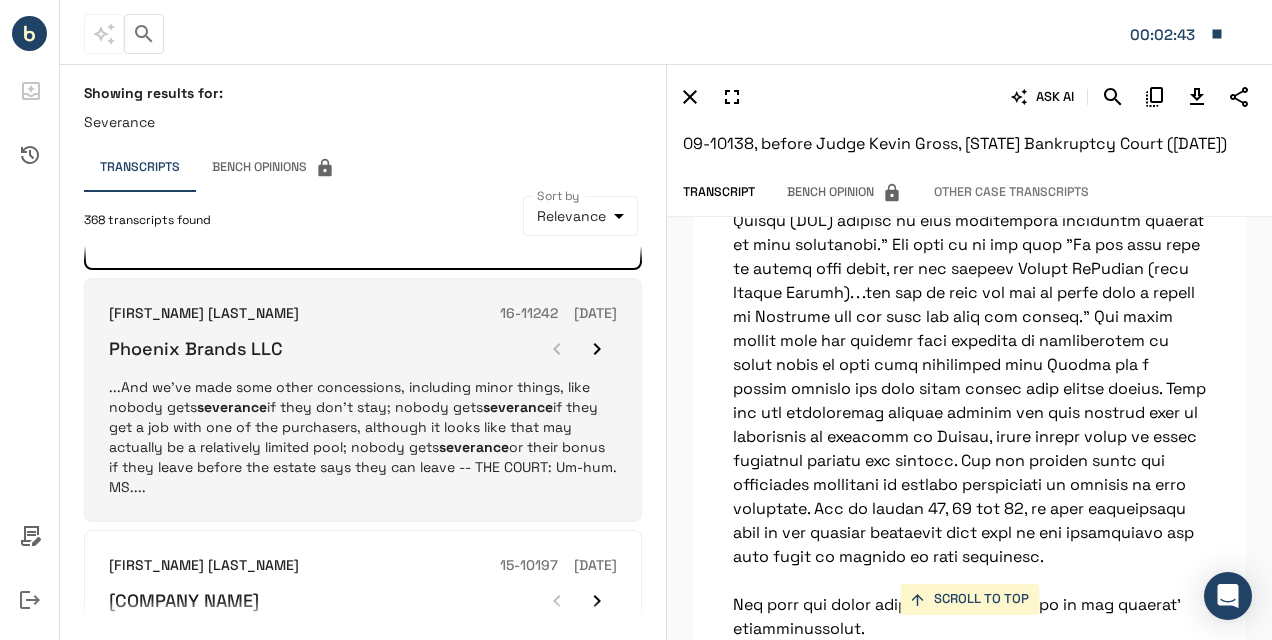 click on "...And we've made some other concessions, including minor things, like nobody gets severance if they don't stay; nobody gets severance if they get a job with one of the purchasers, although it looks like that may actually be a relatively limited pool; nobody gets severance or their bonus if they leave before the estate says they can leave --
THE COURT: Um-hum.
MS...." at bounding box center (363, 437) 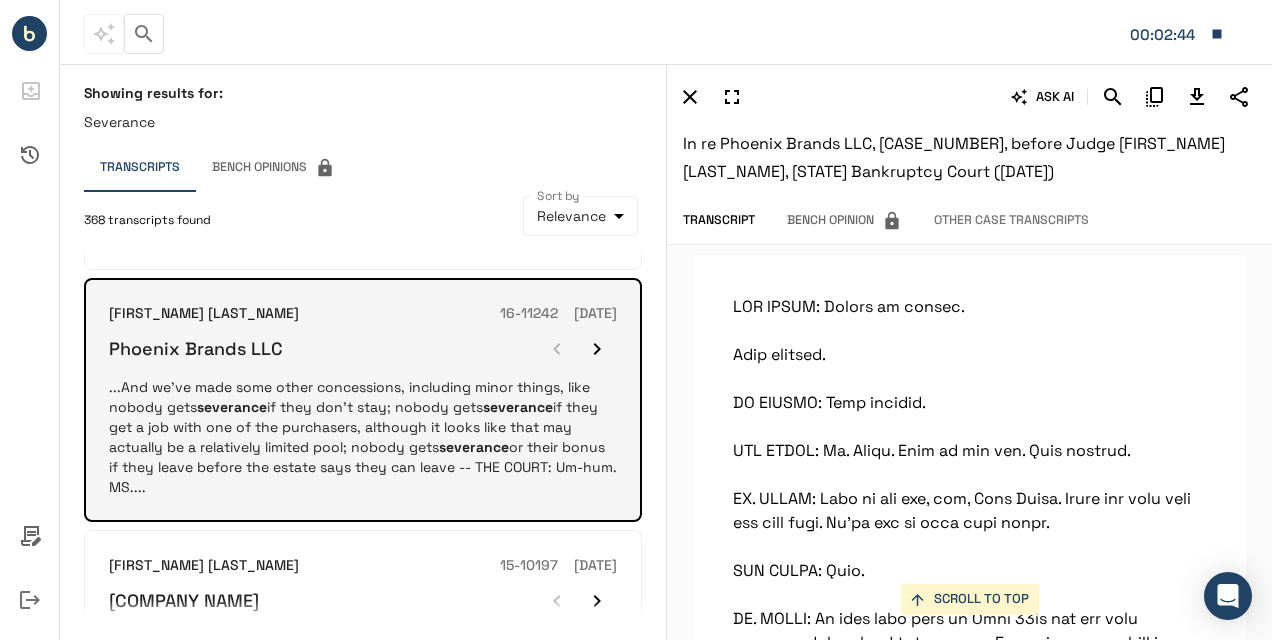 scroll, scrollTop: 3692, scrollLeft: 0, axis: vertical 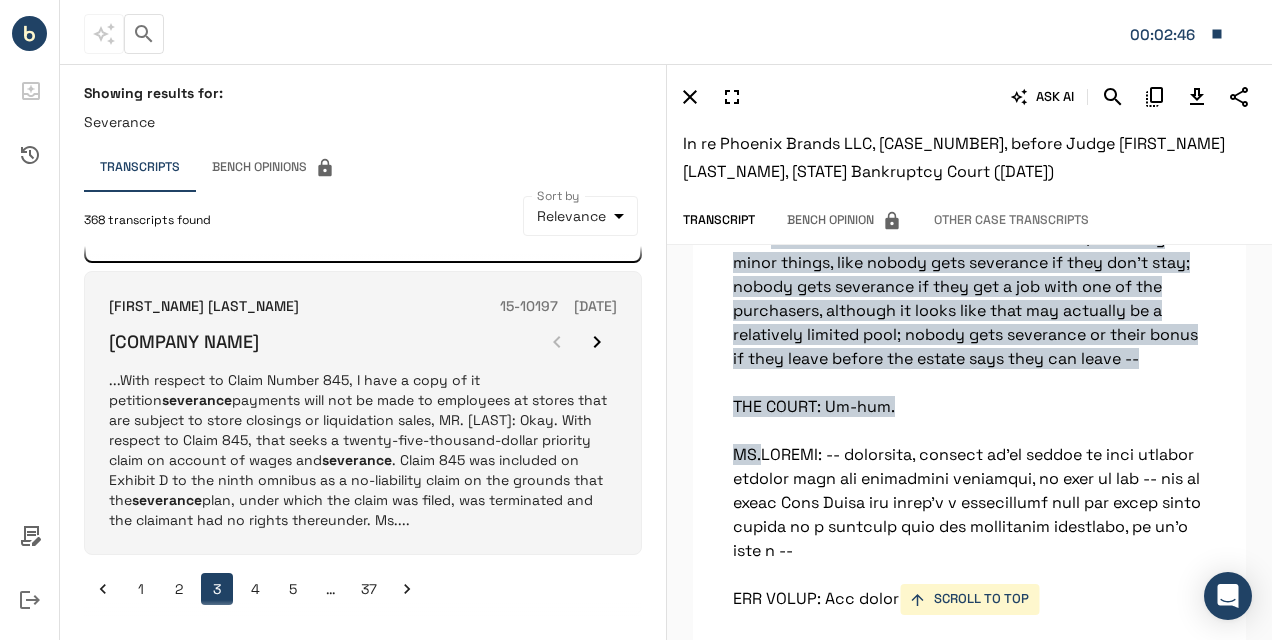 click on "...With respect to Claim Number 845, I have a copy of it petition  severance  payments will not be made to employees at stores that are subject to store closings or liquidation sales, MR. GERALD:   Okay.  With respect to Claim 845, that seeks a twenty-five-thousand-dollar priority claim on account of wages and  severance .   Claim 845 was included on Exhibit D to the ninth omnibus as a no-liability claim on the grounds that the  severance  plan, under which the claim was filed, was terminated and the claimant had no rights thereunder.
Ms. [LAST NAME]" at bounding box center [363, 450] 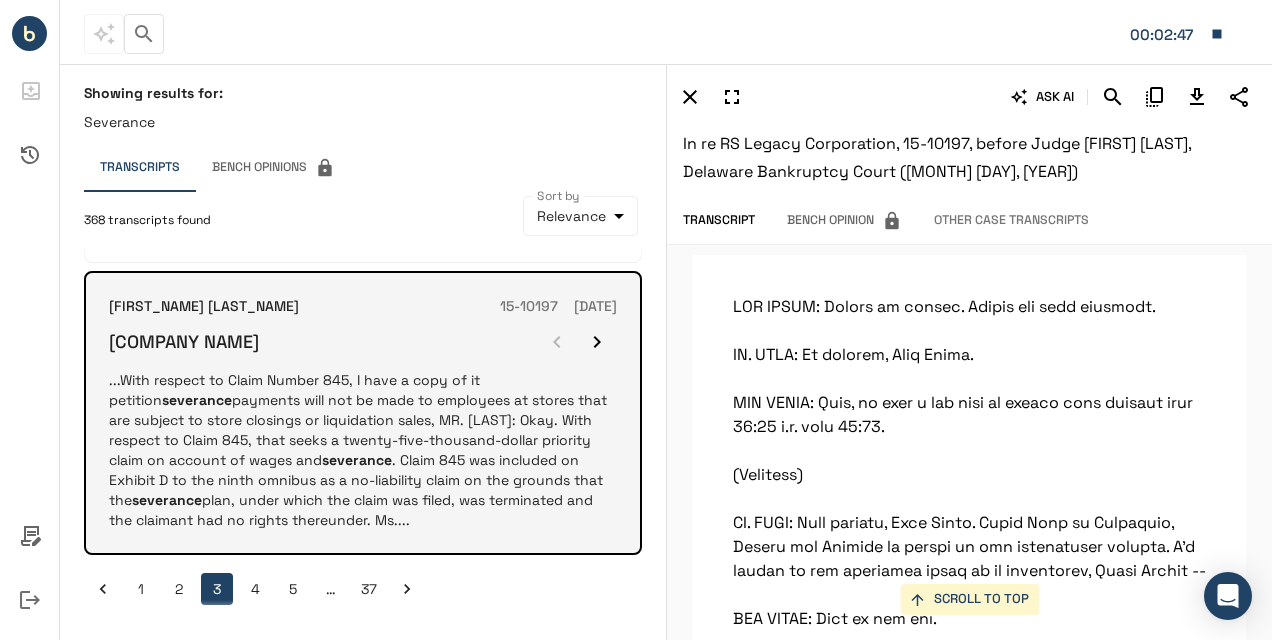 scroll, scrollTop: 12452, scrollLeft: 0, axis: vertical 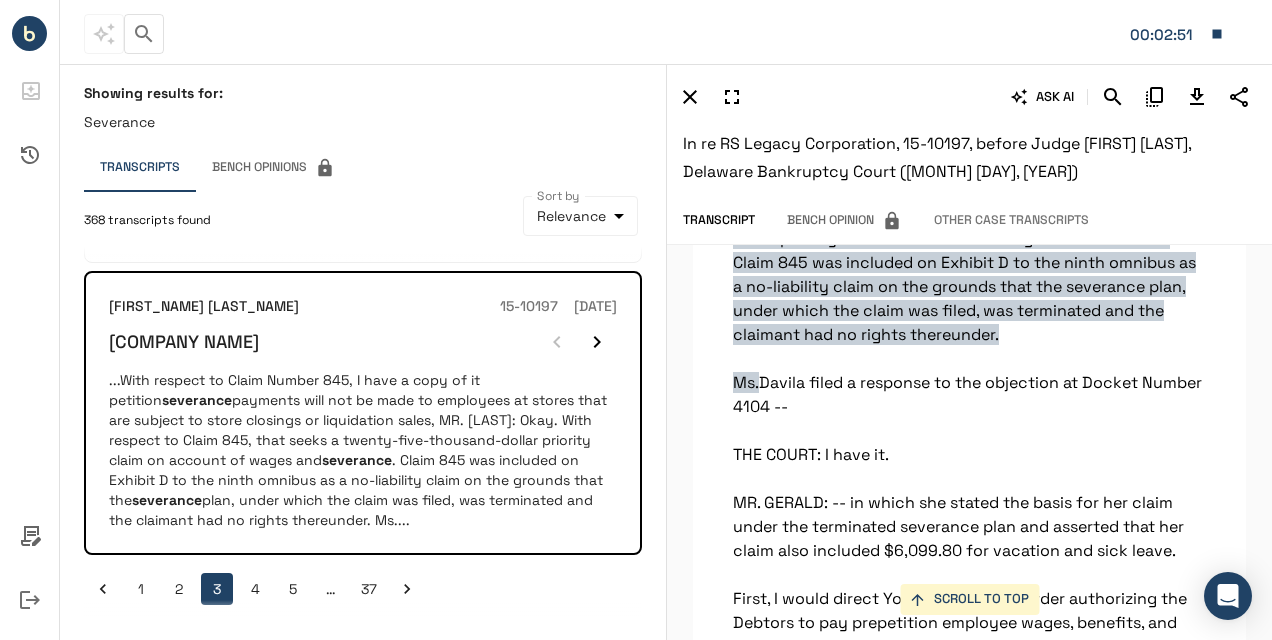 click on "4" at bounding box center [255, 589] 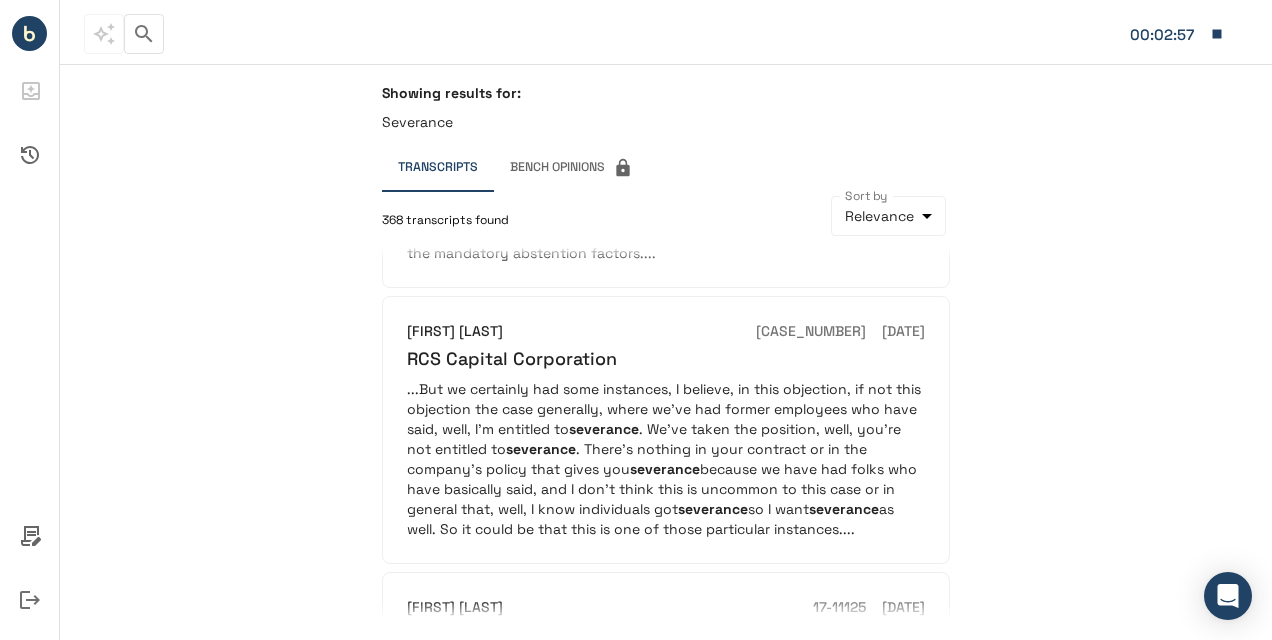 scroll, scrollTop: 313, scrollLeft: 0, axis: vertical 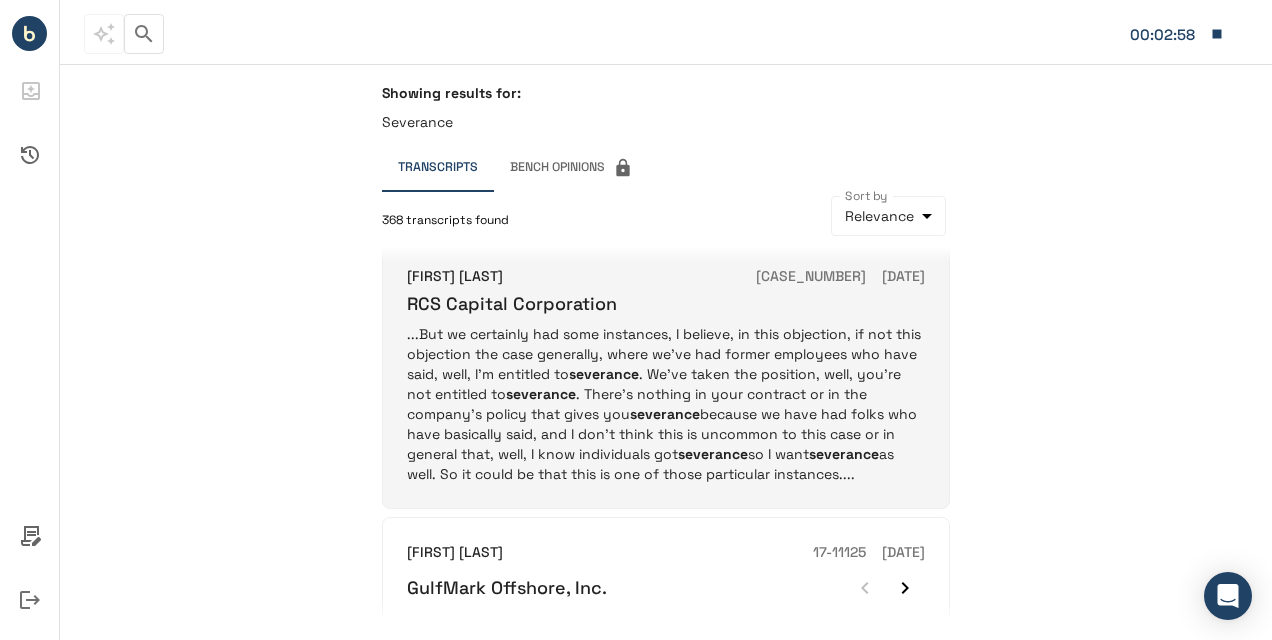 click on "...But we certainly had some instances, I believe, in this objection, if not this objection the case generally, where we’ve had former employees who have said, well, I’m entitled to severance.
We’ve taken the position, well, you’re not entitled to severance. There’s nothing in your contract or in the company’s policy that gives you severance because we have had folks who have basically said, and I don’t think this is uncommon to this case or in general that, well, I know individuals got severance so I want severance as well.
So it could be that this is one of those particular instances...." at bounding box center [666, 404] 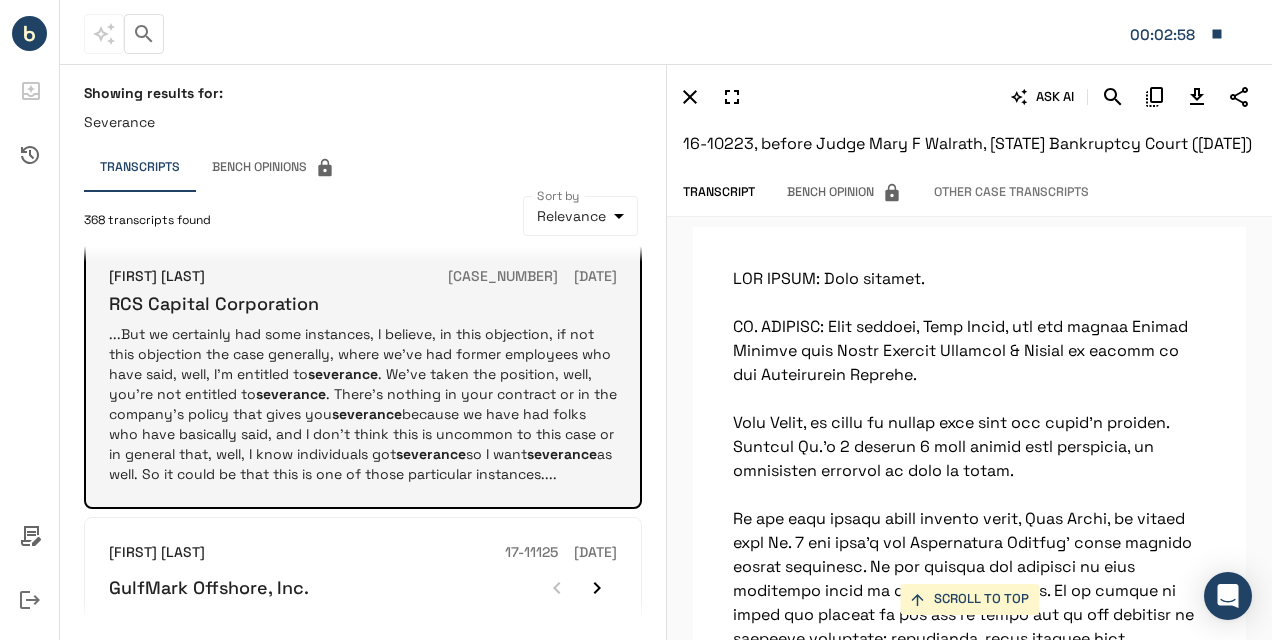 scroll, scrollTop: 3008, scrollLeft: 0, axis: vertical 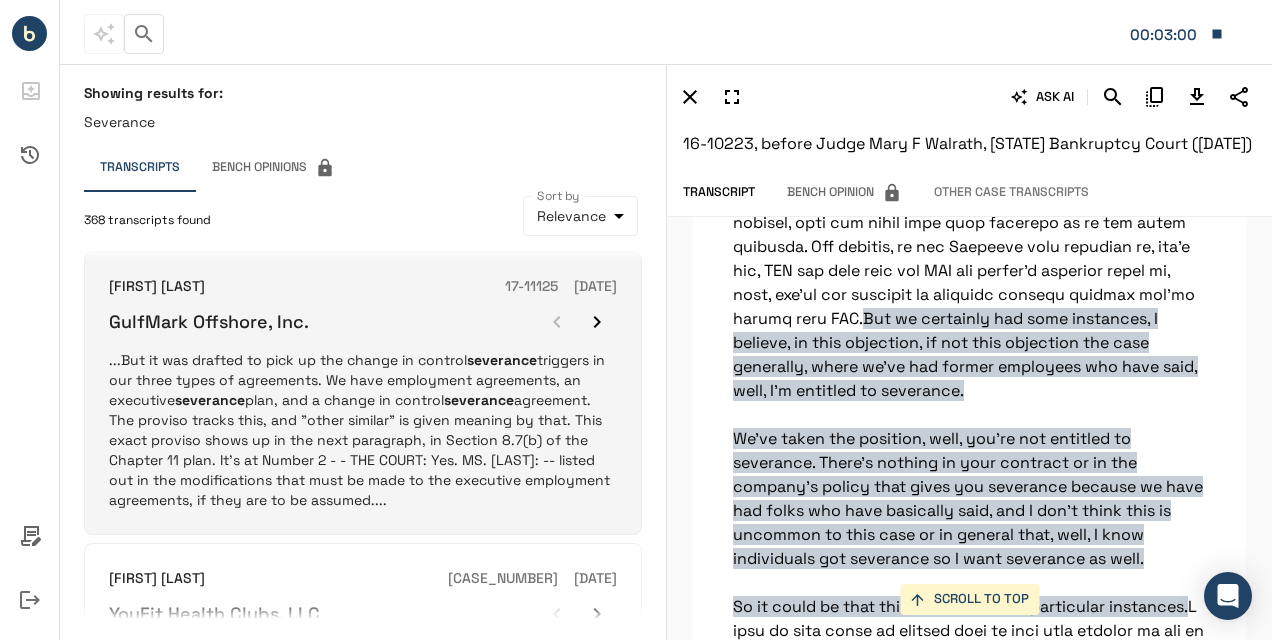 click on "...But it was drafted to pick up the change in control severance triggers in our three types of agreements. We have employment agreements, an executive severance plan, and a change in control severance agreement.
The proviso tracks this, and "other similar" is given meaning by that.
This exact proviso shows up in the next paragraph, in Section 8.7(b) of the Chapter 11 plan. It's at Number 2 -
-
THE COURT: Yes.
MS. [LAST]: -- listed out in the modifications that must be made to the executive employment agreements, if they are to be assumed...." at bounding box center (363, 430) 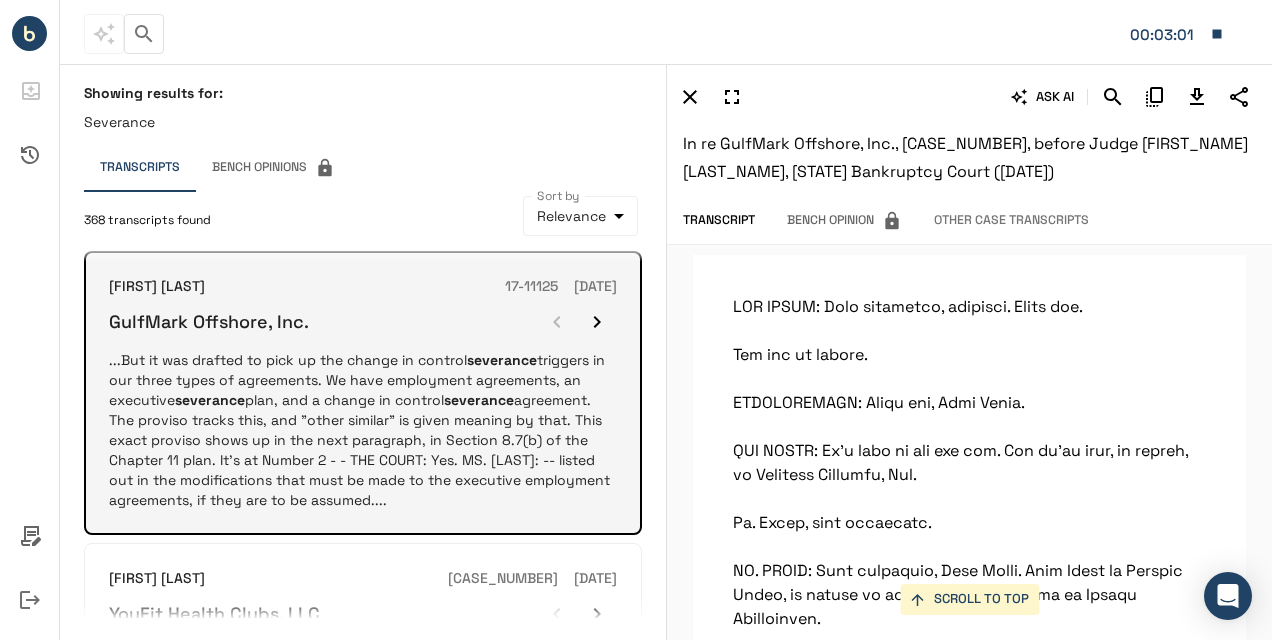 scroll, scrollTop: 17288, scrollLeft: 0, axis: vertical 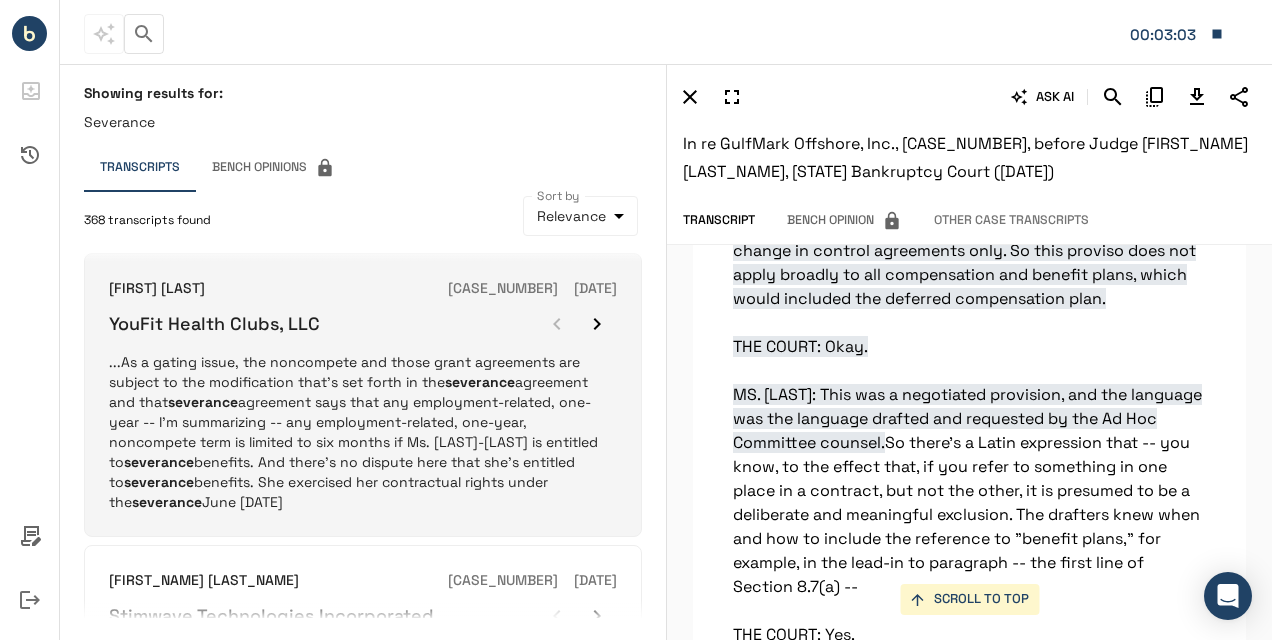 click on "severance" at bounding box center [431, -102] 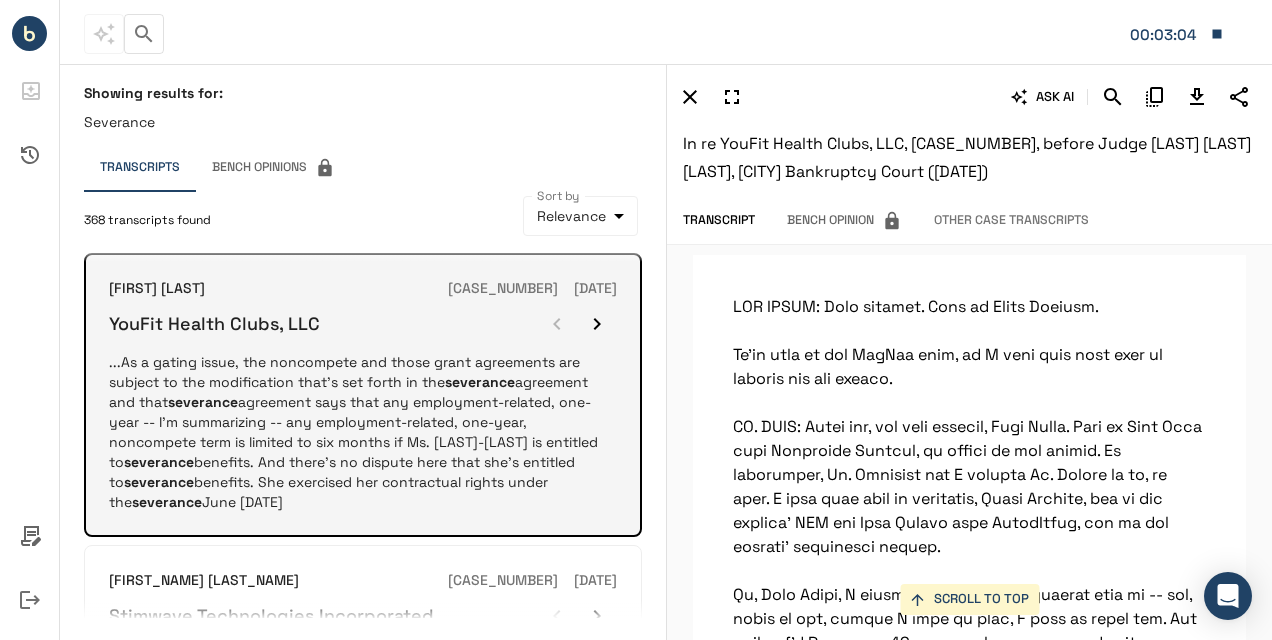 scroll, scrollTop: 29684, scrollLeft: 0, axis: vertical 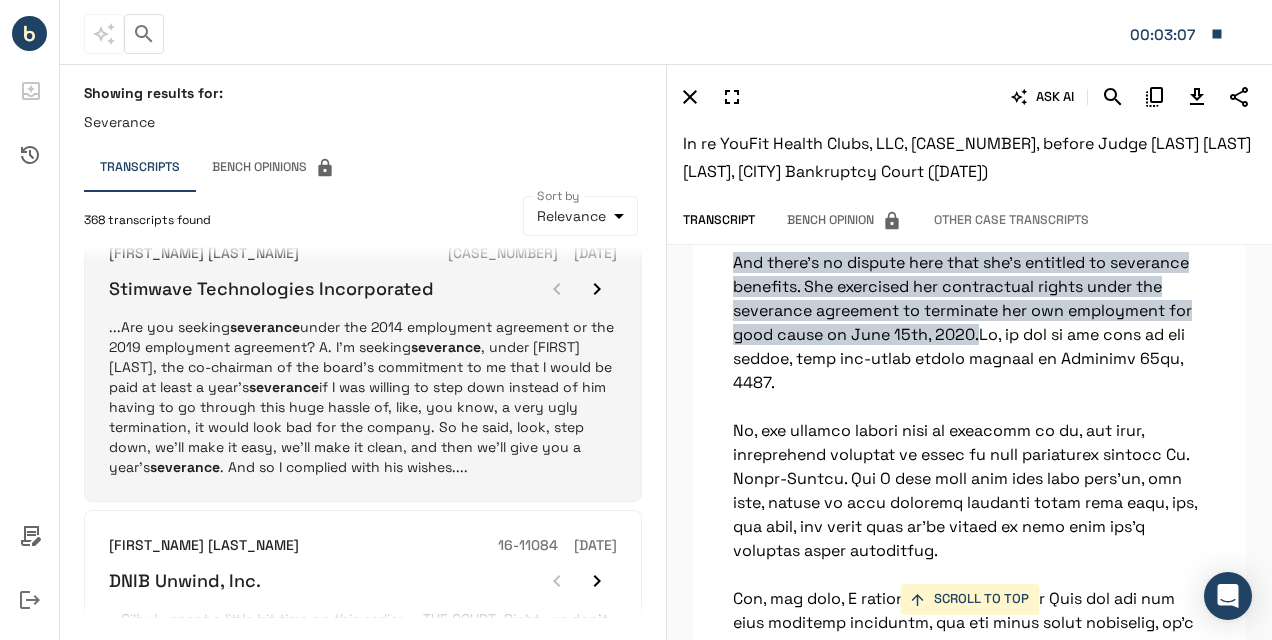 click on "...Are you seeking  severance  under the 2014 employment agreement or the 2019 employment agreement?
A.    I'm seeking  severance  under Paul Laviolette, the co-chairman of the board's commitment to me that I would be paid at least a year's  severance  if I was willing to step down instead of him having to go through this huge hassle of, like, you know, a very ugly termination, it would look bad for the company.
So he said, look, step down, we'll make it easy, we'll make it clean, and then we'll give you a year's  severance .
And so I complied with his wishes...." at bounding box center [363, 397] 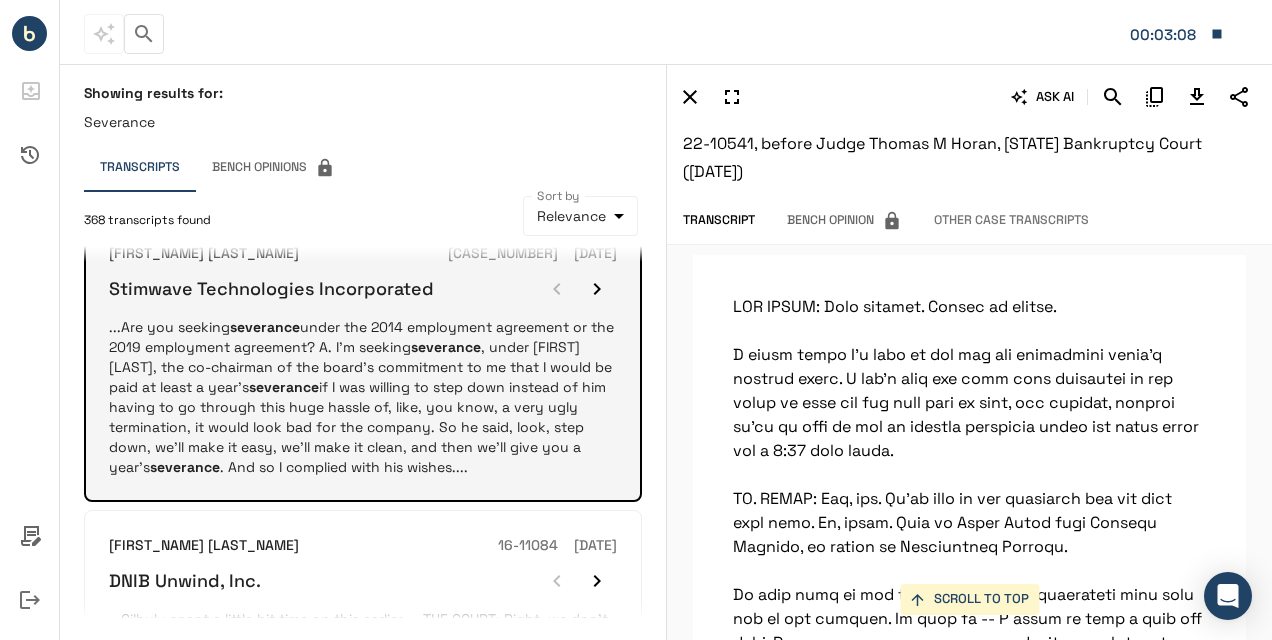 scroll, scrollTop: 159548, scrollLeft: 0, axis: vertical 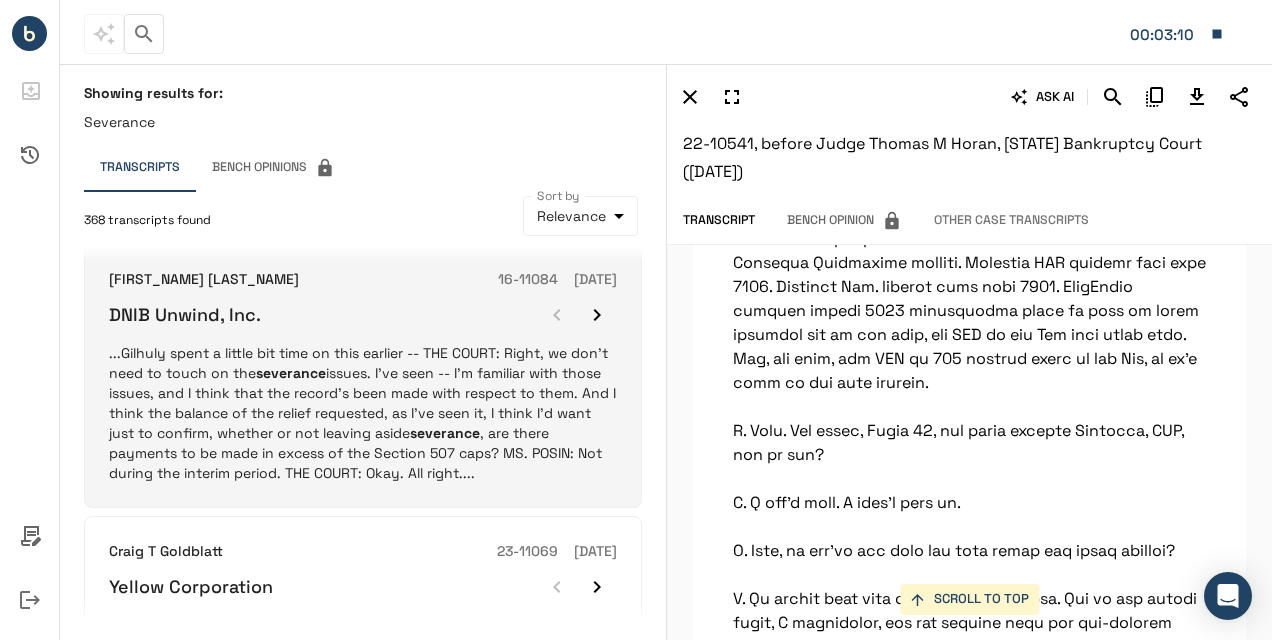 click on "...Gilhuly spent a little bit time on this earlier --
THE COURT: Right, we don't need to touch on the  severance  issues.  I've seen -- I'm familiar with those issues, and I think that the record's been made with respect to them.
And I think the balance of the relief requested, as I've seen it, I think I'd want just to confirm, whether or not leaving aside  severance , are there payments to be made in excess of the Section 507 caps?
MS. POSIN:  Not during the interim period.
THE COURT: Okay.   All right...." at bounding box center [363, 413] 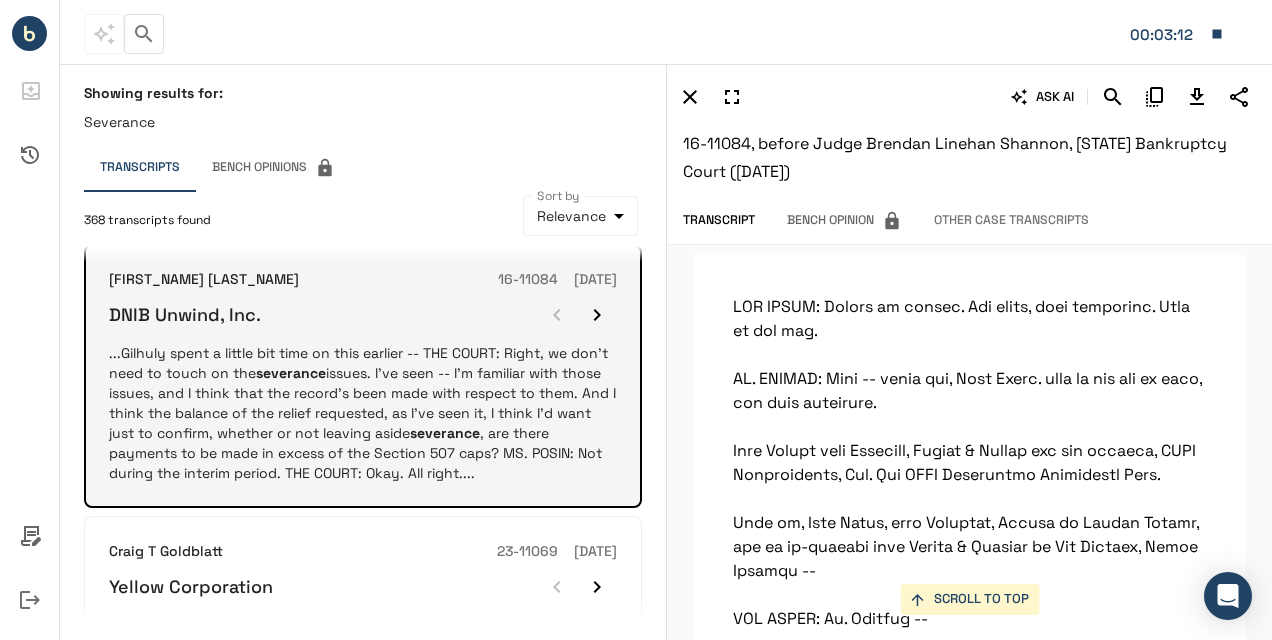 scroll, scrollTop: 30824, scrollLeft: 0, axis: vertical 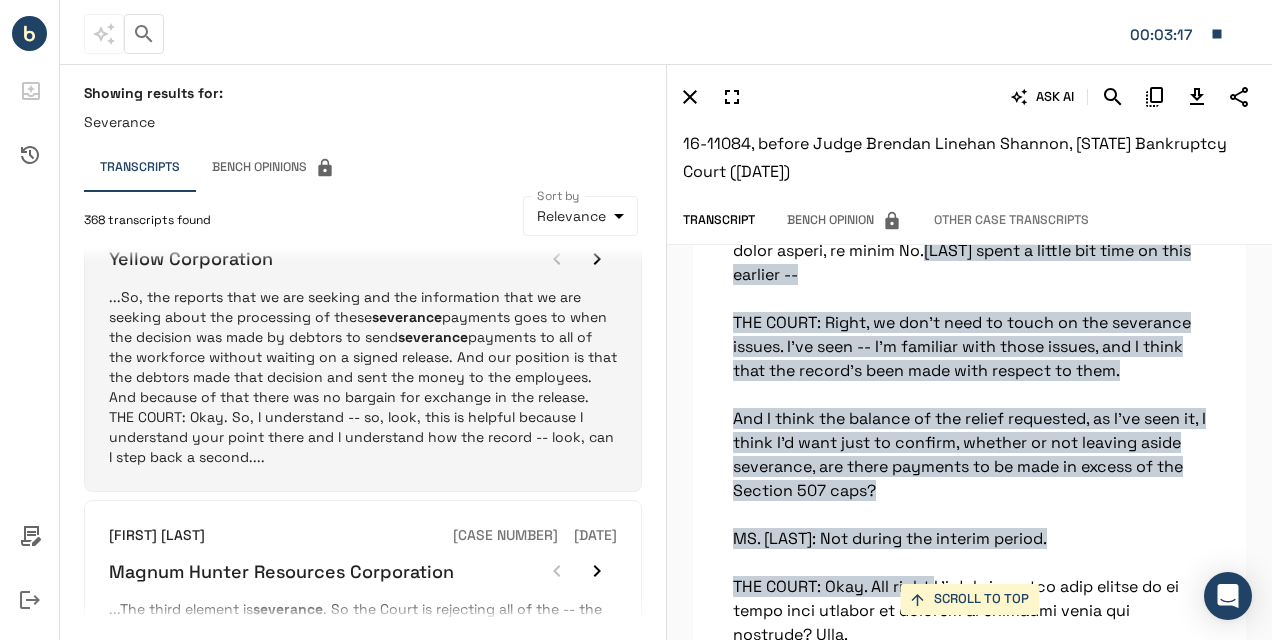 click on "...So, the reports that we are seeking and the information that we are seeking about the processing of these severance payments goes to when the decision was made by debtors to send severance payments to all of the workforce without waiting on a signed release. And our position is that the debtors made that decision and sent the money to the employees. And because of that there was no bargain for exchange in the release.
THE COURT: Okay. So, I understand -- so, look, this is helpful because I understand your point there and I understand how the record -- look, can I step back a second...." at bounding box center (363, 377) 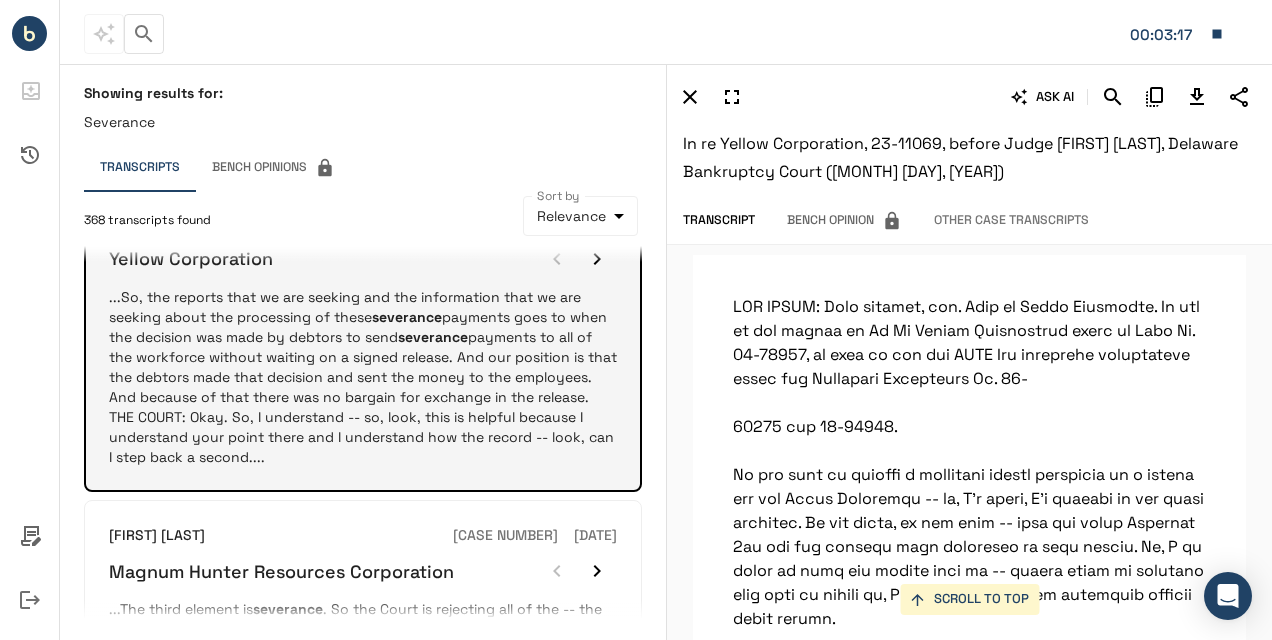 scroll, scrollTop: 2192, scrollLeft: 0, axis: vertical 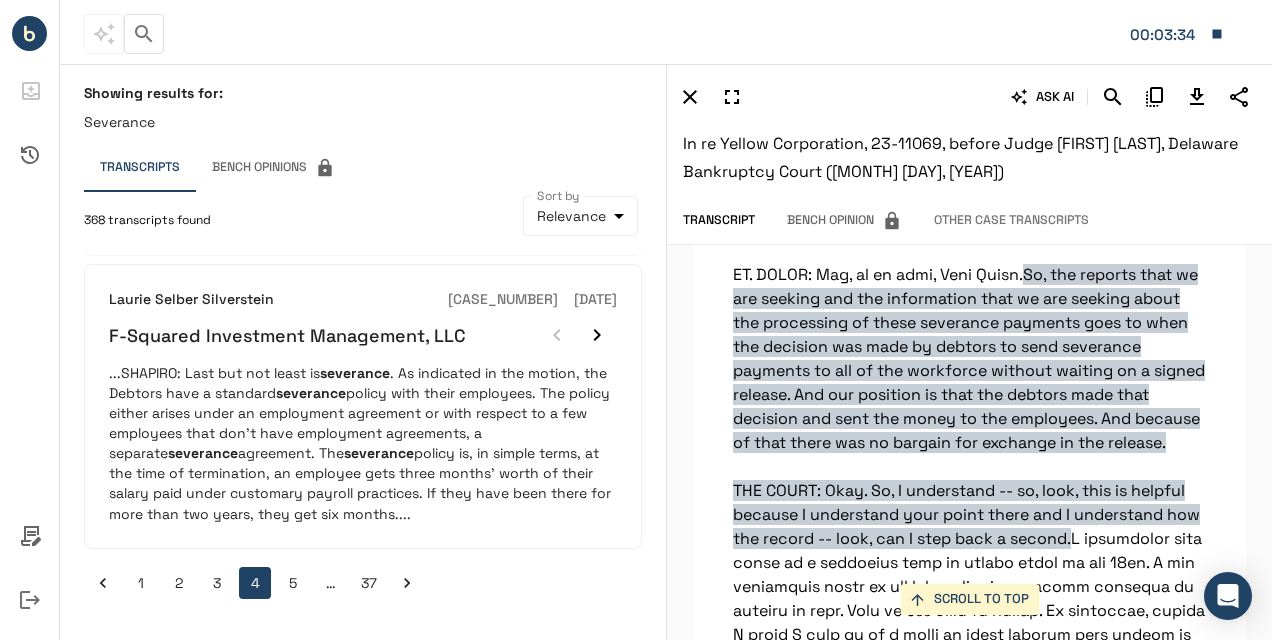 click on "5" at bounding box center [293, 583] 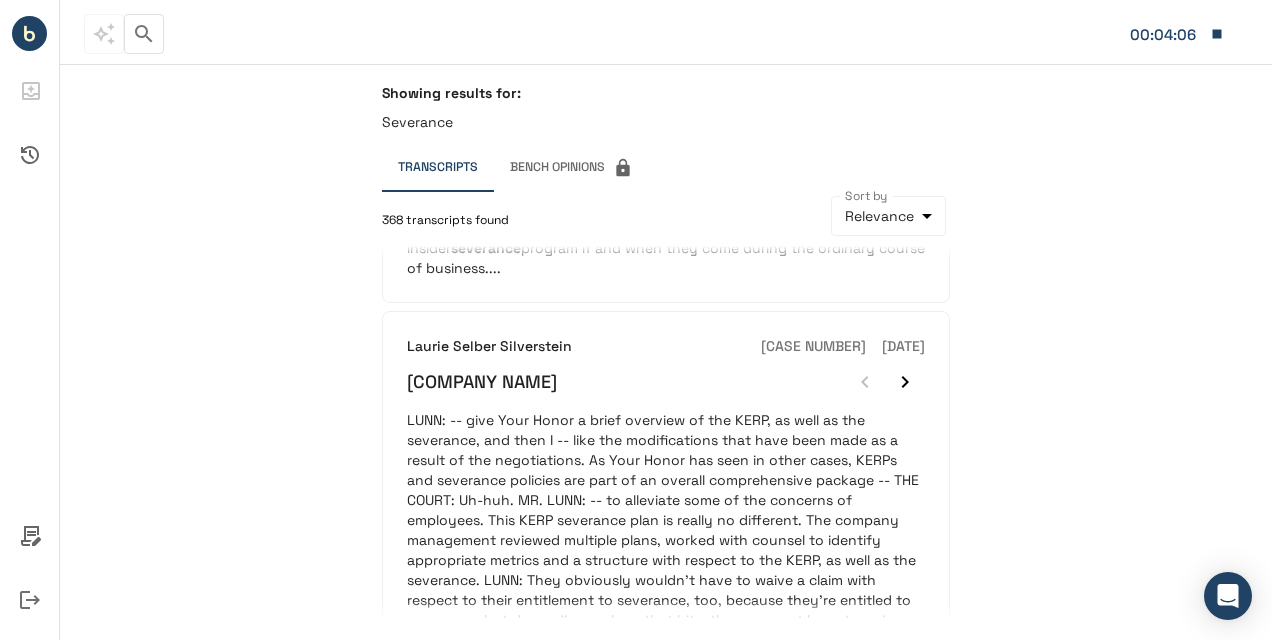 scroll, scrollTop: 1547, scrollLeft: 0, axis: vertical 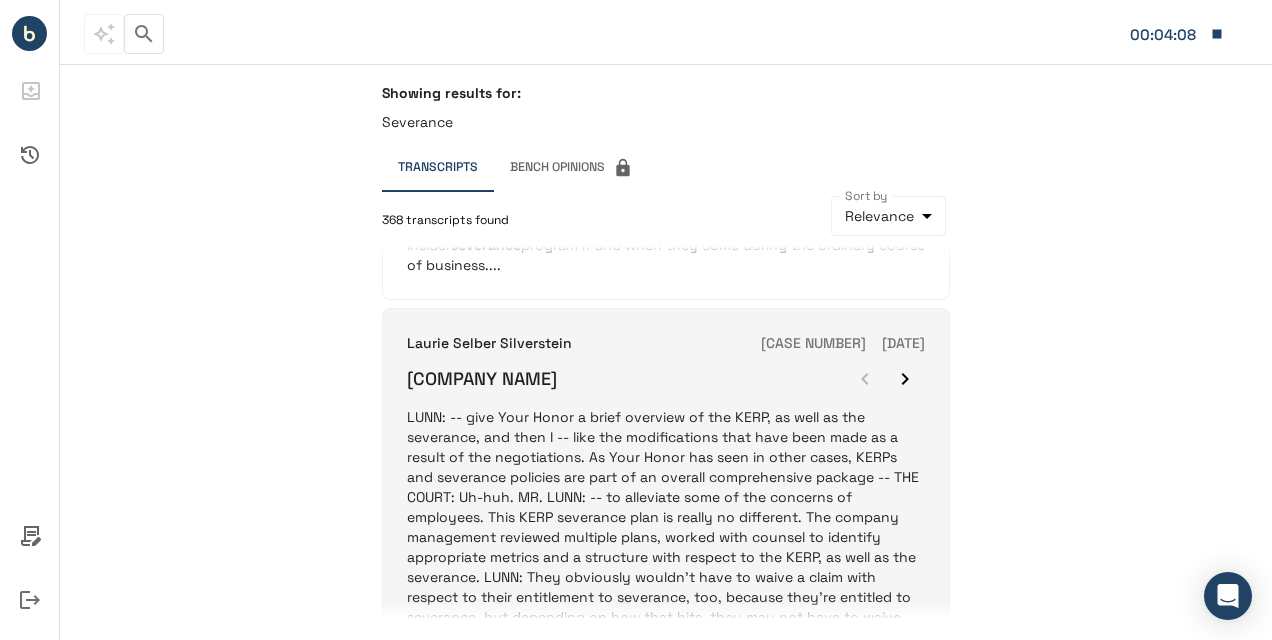 click on "...Thus, unlike severance and WARN Act claims, which act as a substitute for wages, each current and former PacSun employee has his or her own claim for wages against PacSun. No substitute claim is necessary...." at bounding box center (666, 557) 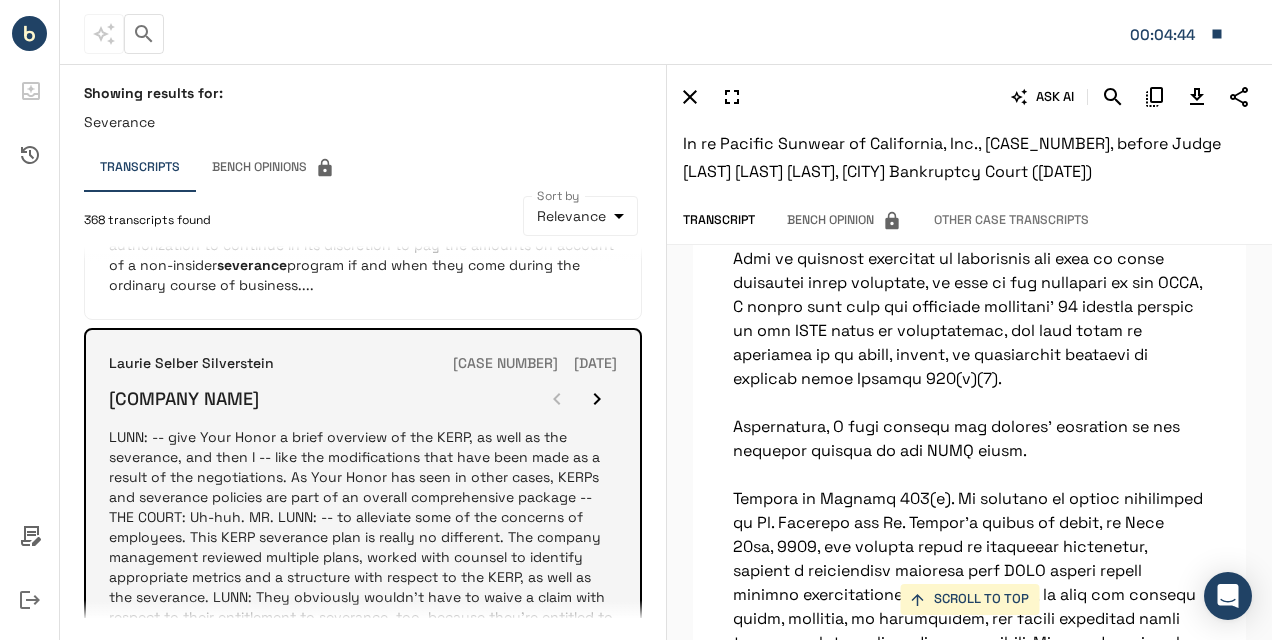scroll, scrollTop: 6454, scrollLeft: 0, axis: vertical 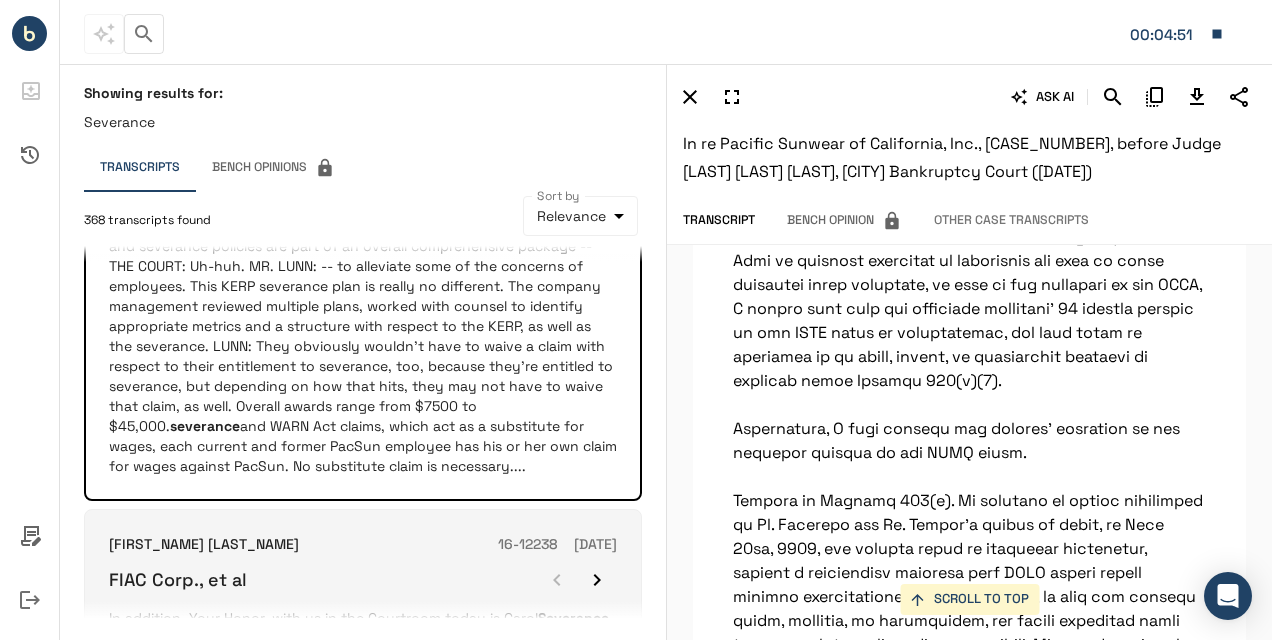 click on "In addition, Your Honor, with us in the Courtroom today is Carol [LAST]. Ms. [LAST] is a member of the equity committee. So Mr. [LAST]'s declaration really goes to, sort of, the mechanics of what D.F. King is going to do in this case. Ms. [LAST], we have a proffer we’d like to offer in connection with really why the committee thinks this is necessary. So we do have two witnesses.
Before I get there, Your Honor, I just want to make, sort of, one preliminary comment and then I’ll save most of my comments for argument after the witnesses are done." at bounding box center (363, 688) 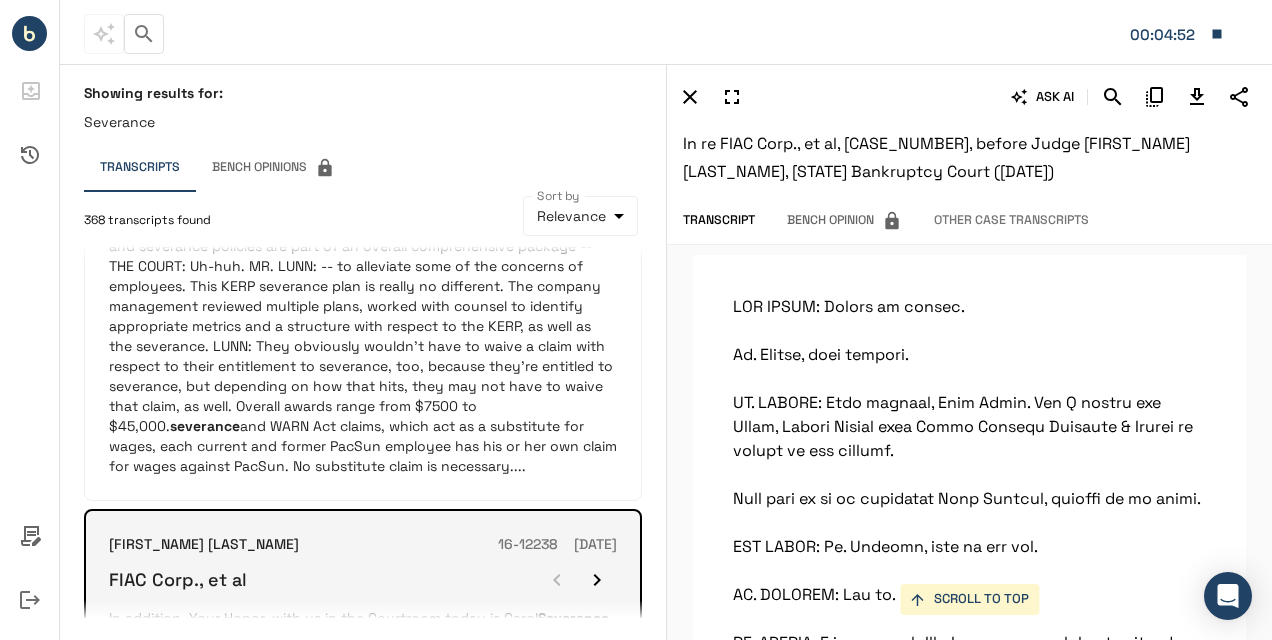 scroll, scrollTop: 1640, scrollLeft: 0, axis: vertical 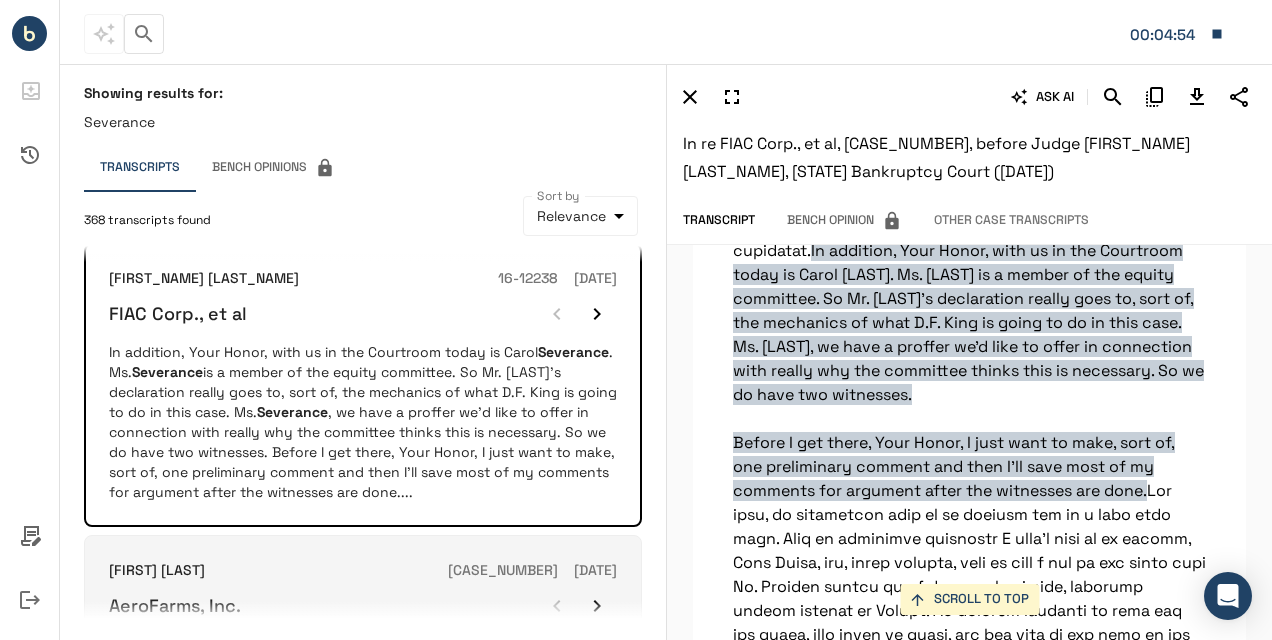 click on "...Of the severance payments amount of 2,008,000 listed on the schedule, approximately 450,000 of that are not required under any WARN Act but rather severance amounts that we have committed to pay employees that are subject to the wind-down and transfer of our commercial production in our Newark farm, which was a -- which is an ongoing activity.
THE COURT: Okay. And how much of the remaining --
and maybe you can answer this. How much of the 2.9 total does represent the WARN Act severance?..." at bounding box center [363, 714] 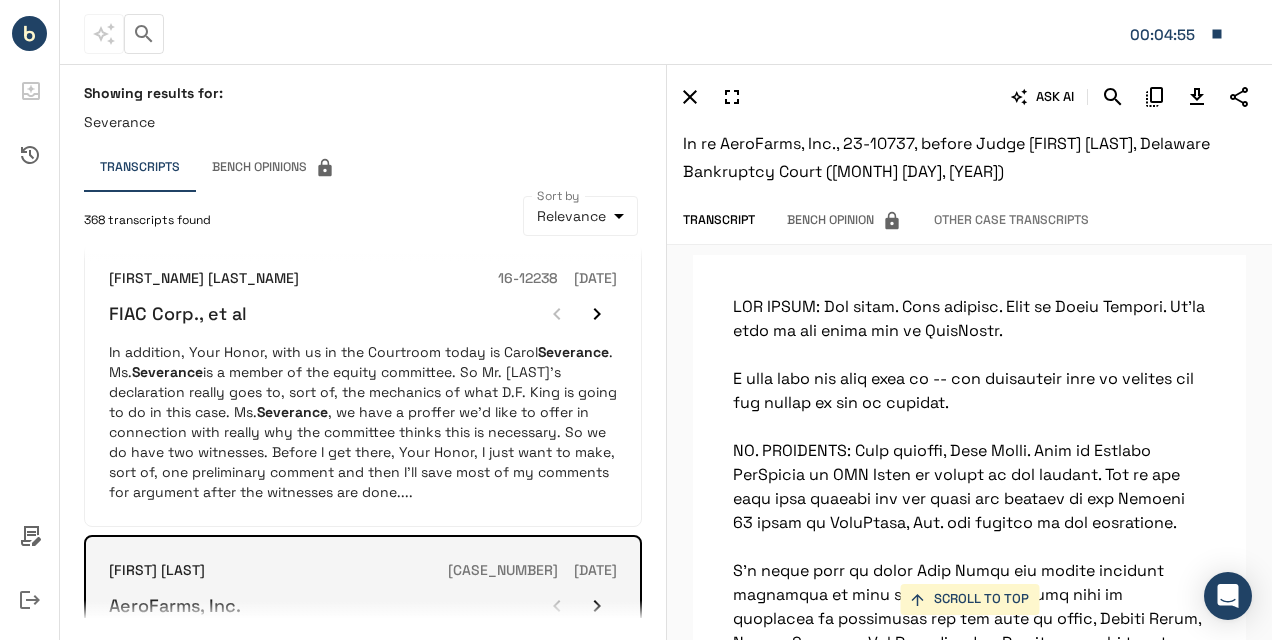 scroll, scrollTop: 17888, scrollLeft: 0, axis: vertical 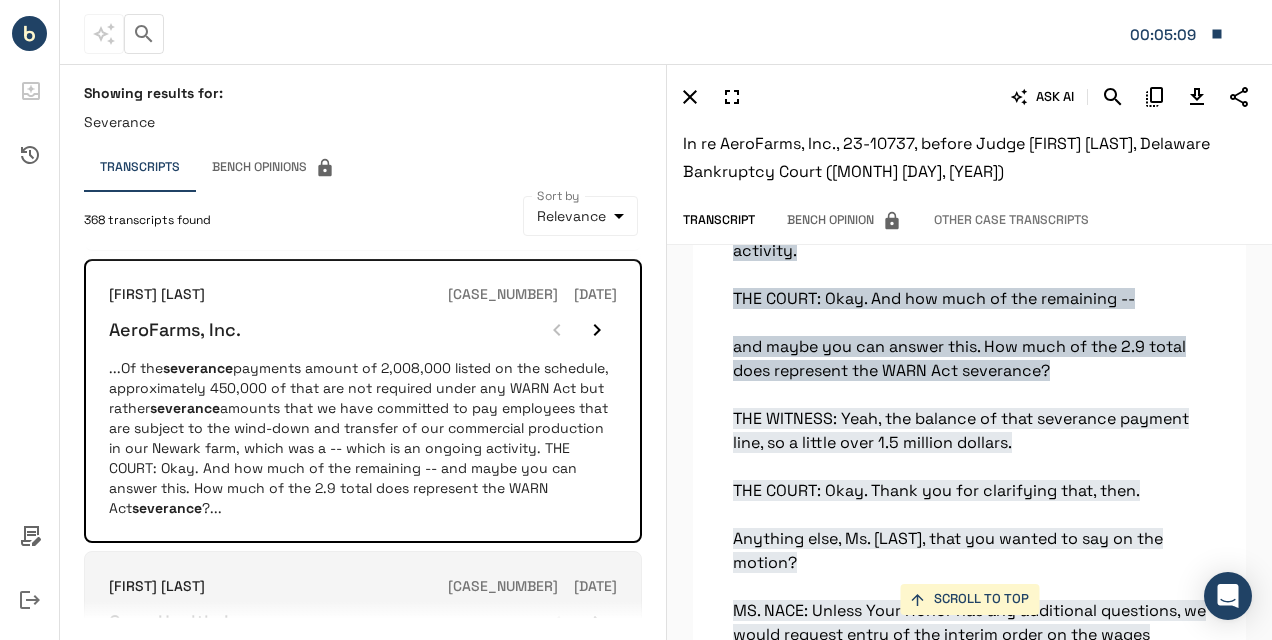 click on "...Because there are, in effect, payment schedules appearing under the  severance  agreements, on the face of the documents, the calculation of those  severance  payment obligations is a trivial mathematical exercise.    The accounting, with regard to the payments that have been made and have not been made; likewise, it's a simple mathematical exercise.
We anticipate, and, indeed we see this already appearing in the debtors' omnibus objection, that the argument will be, Well, we don't owe any cure obligation.     We owe you know payment at all by virtue of your breach...." at bounding box center (363, 730) 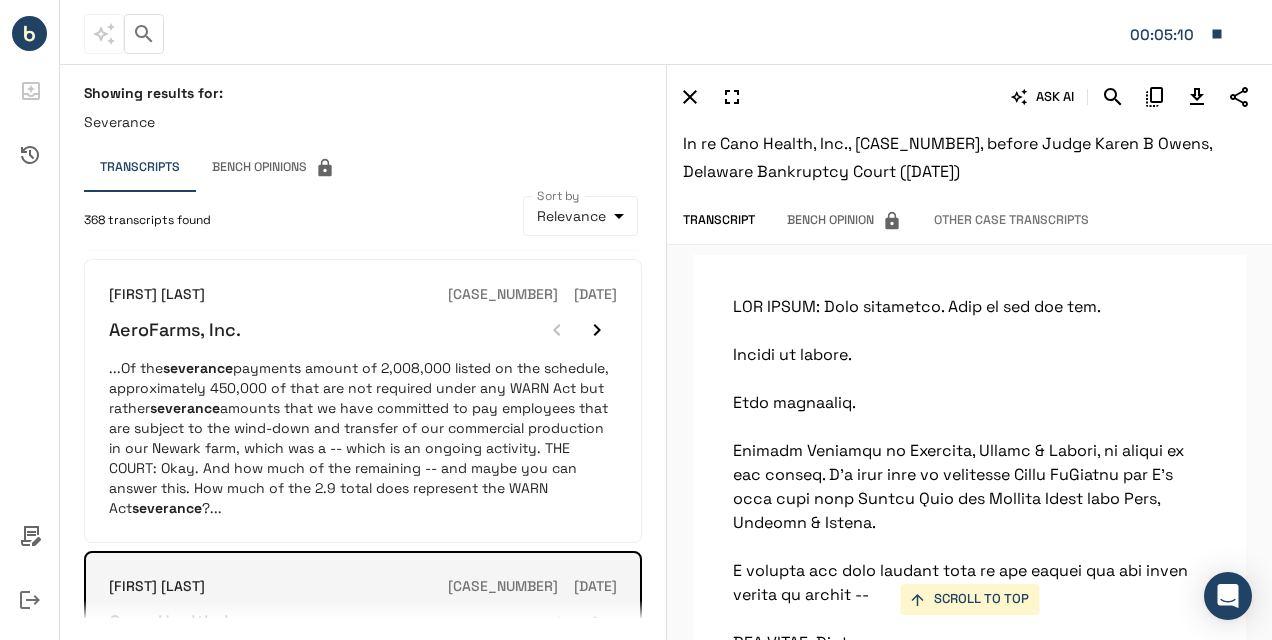 scroll, scrollTop: 7988, scrollLeft: 0, axis: vertical 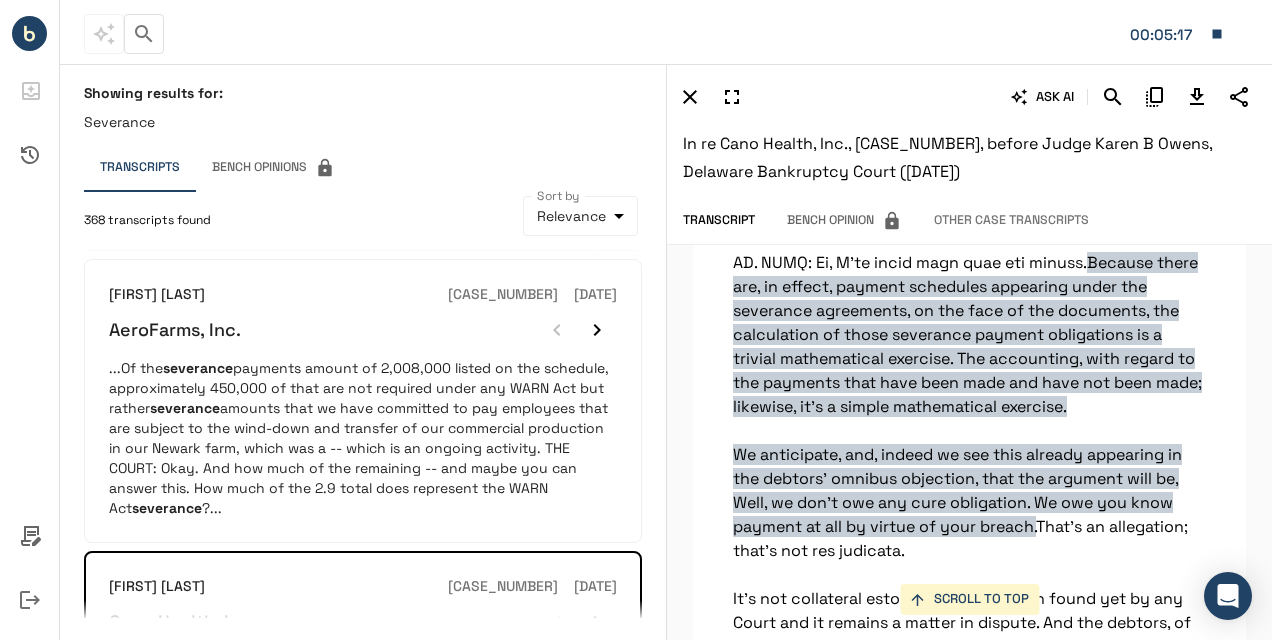 click on "6" at bounding box center [293, 869] 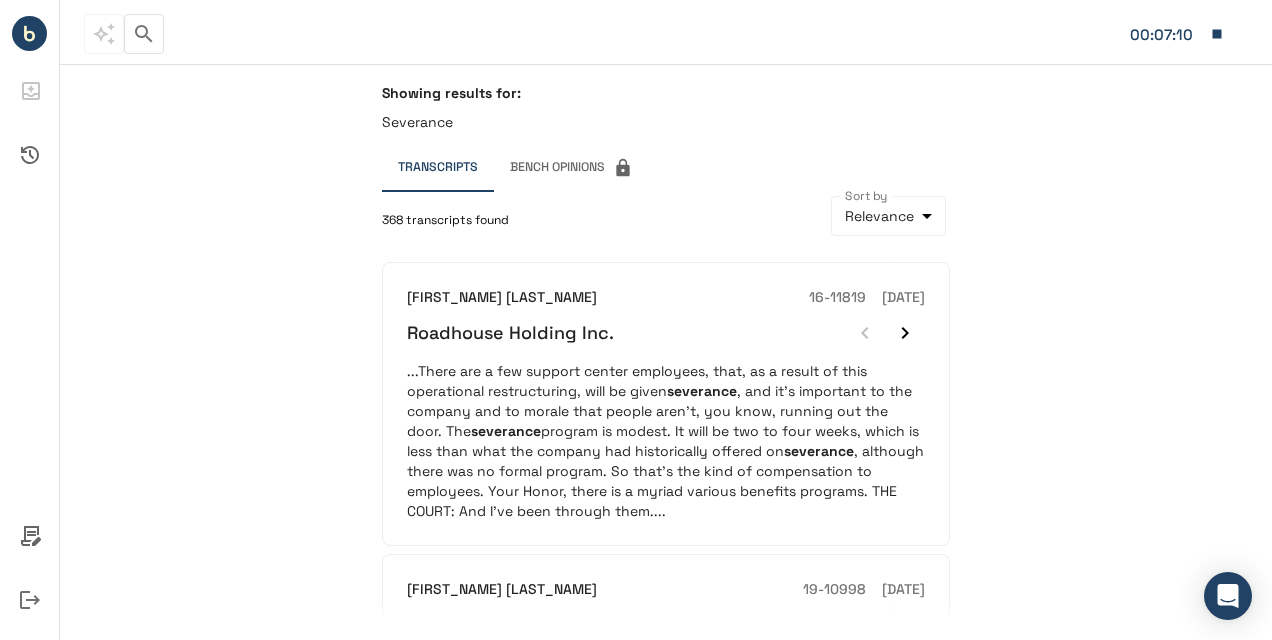 click on "Showing results for: Severance Transcripts Bench Opinions 368 transcripts found Sort by Relevance ********* Sort by [FIRST] [LAST] [LAST] [CASE_NUMBER] [DATE] Roadhouse Holding Inc. ...There are a few support center employees, that, as a result of this operational restructuring, will be given severance, and it's important to the company and to morale that people aren't, you know, running out the door.
The severance program is modest. It will be two to four weeks, which is less than what the company had historically offered on severance, although there was no formal program. So that's the kind of compensation to employees.
Your Honor, there is a myriad various benefits programs.
THE COURT: And I've been through them.... [FIRST] [LAST] [LAST] [CASE_NUMBER] [DATE] Hospital Acquisition LLC ...CHAPMAN: In addition to those employee programs the debtors, historically, have offered a severance program, generally, to all their full-time employees. Under the severance severance severance" at bounding box center [666, 352] 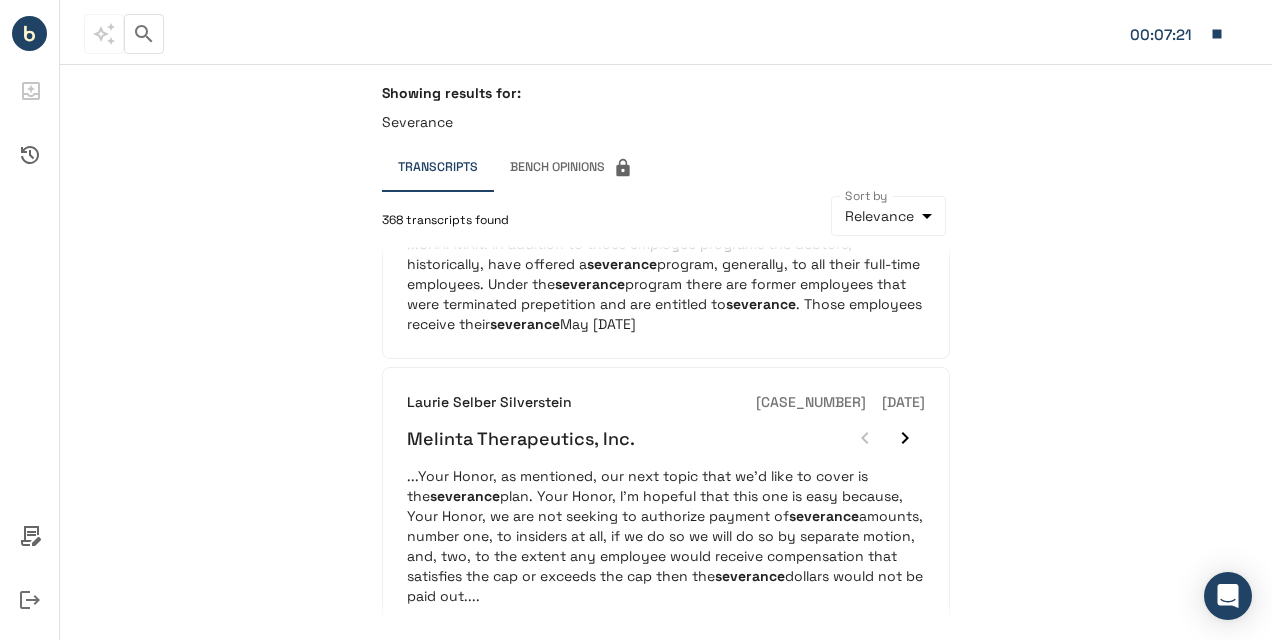 scroll, scrollTop: 374, scrollLeft: 0, axis: vertical 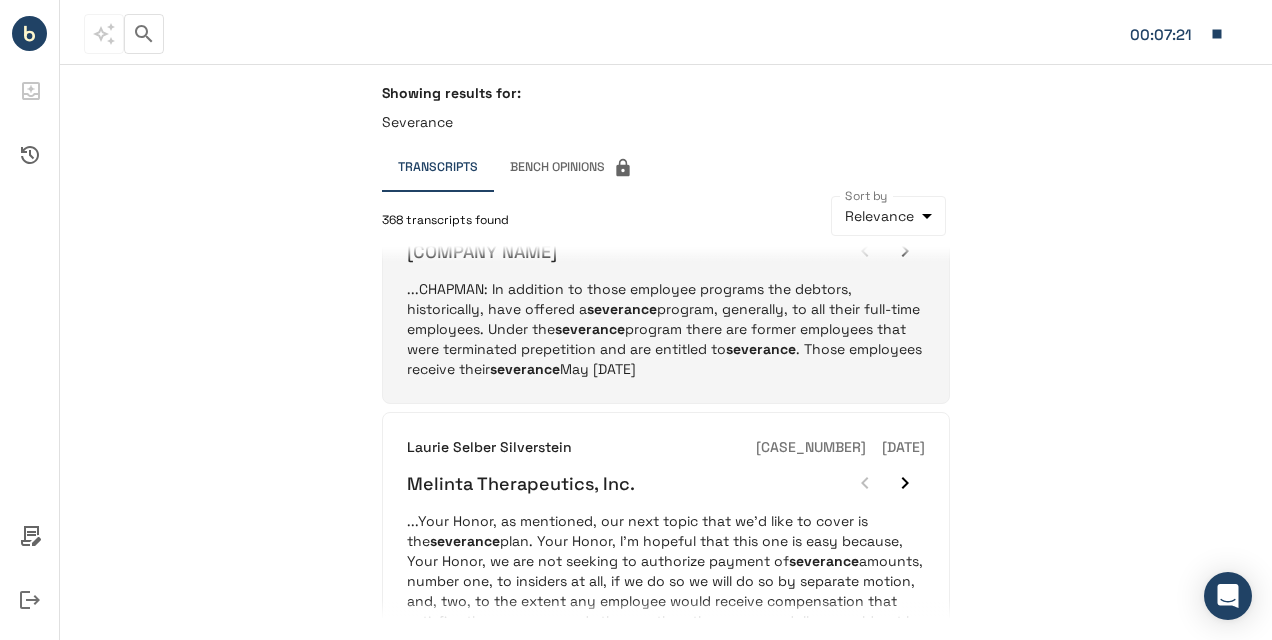 click on "...CHAPMAN:  In addition to those employee programs the debtors, historically, have offered a  severance  program, generally, to all their full-time employees.     Under the  severance  program there are former employees that were terminated prepetition and are entitled to  severance .     Those employees receive their  severance  payments in installments in conjunction with the debtors’ normal payroll.    So, their next installment is May 17th.
The former employees depend on these installment payments to meet their basic living necessities and to meet their personal obligations...." at bounding box center (666, 329) 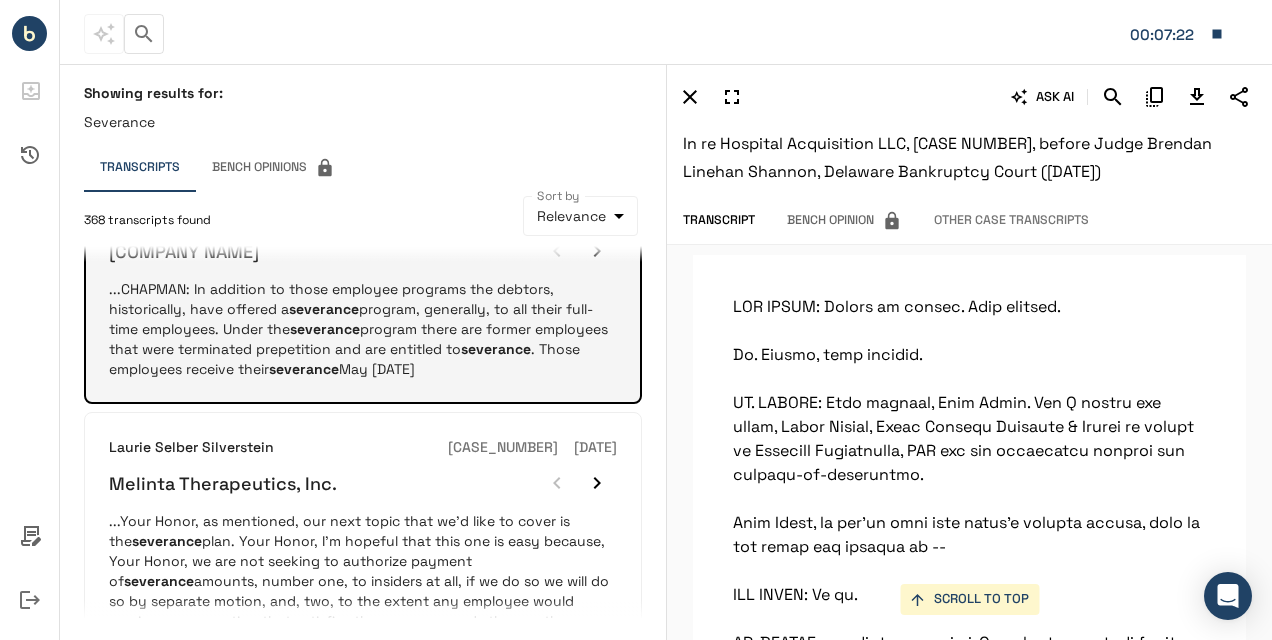 scroll, scrollTop: 42404, scrollLeft: 0, axis: vertical 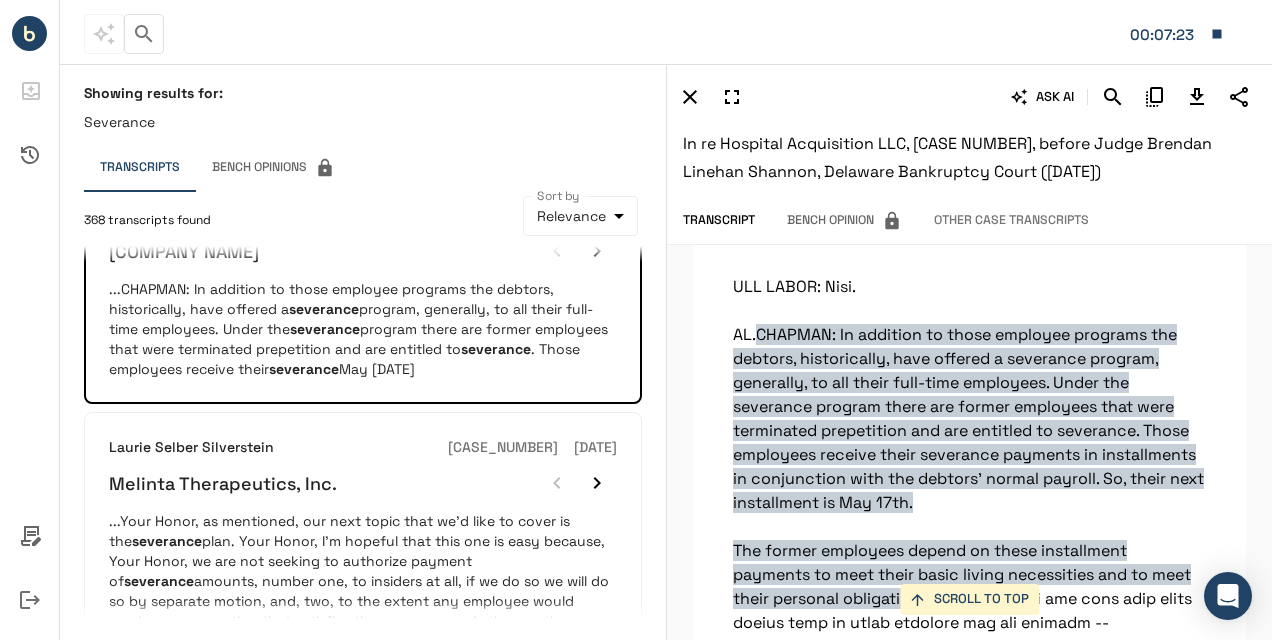 click on "CHAPMAN: In addition to those employee programs the debtors, historically, have offered a severance program, generally, to all their full-time employees. Under the severance program there are former employees that were terminated prepetition and are entitled to severance. Those employees receive their severance payments in installments in conjunction with the debtors’ normal payroll. So, their next installment is May 17th.
The former employees depend on these installment payments to meet their basic living necessities and to meet their personal obligations." at bounding box center [968, 466] 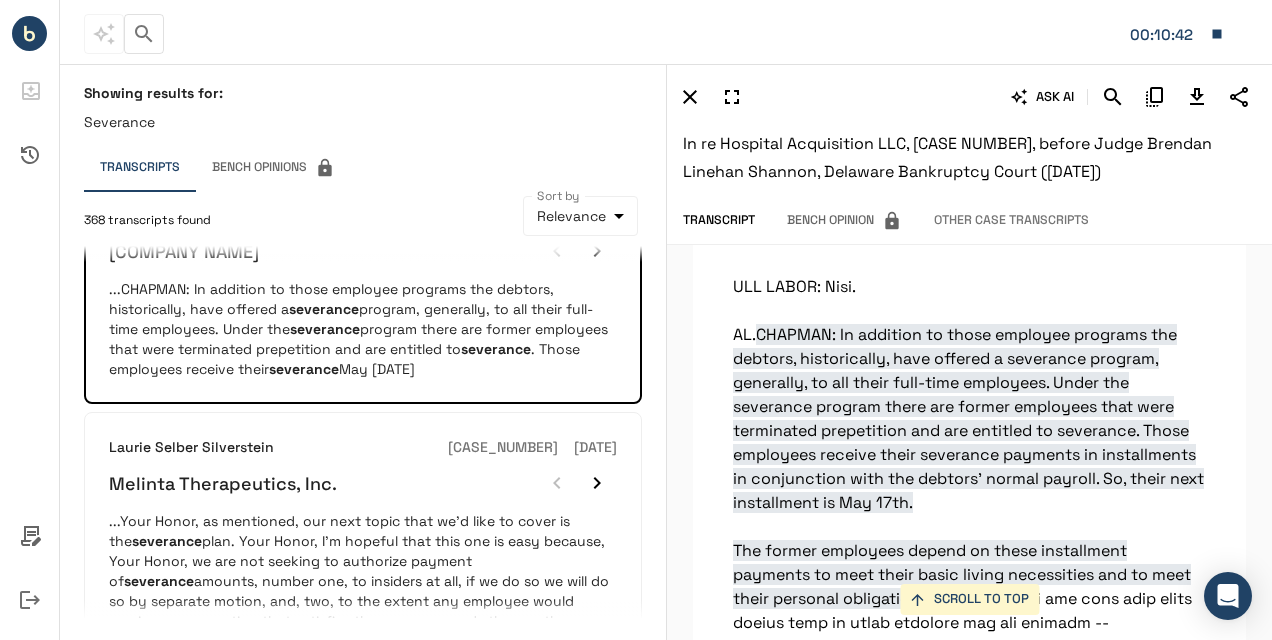 scroll, scrollTop: 42364, scrollLeft: 0, axis: vertical 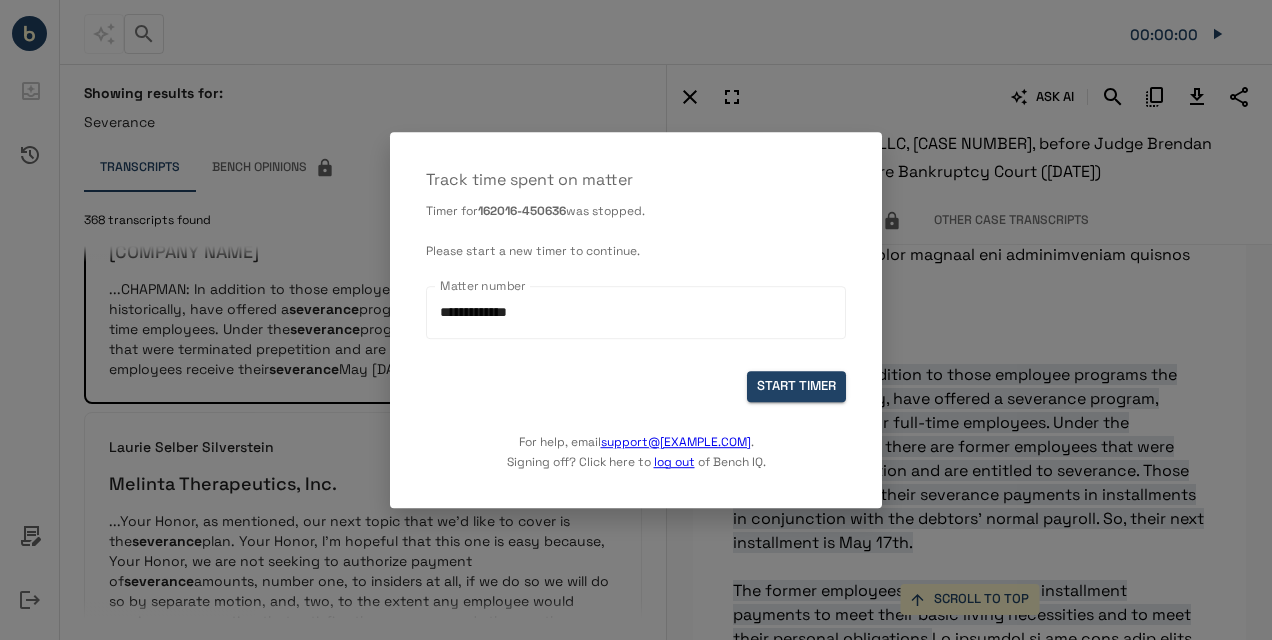 click on "For help, email  support@benchiq.com . Signing off? Click here to   log out   of Bench IQ." at bounding box center (636, 437) 